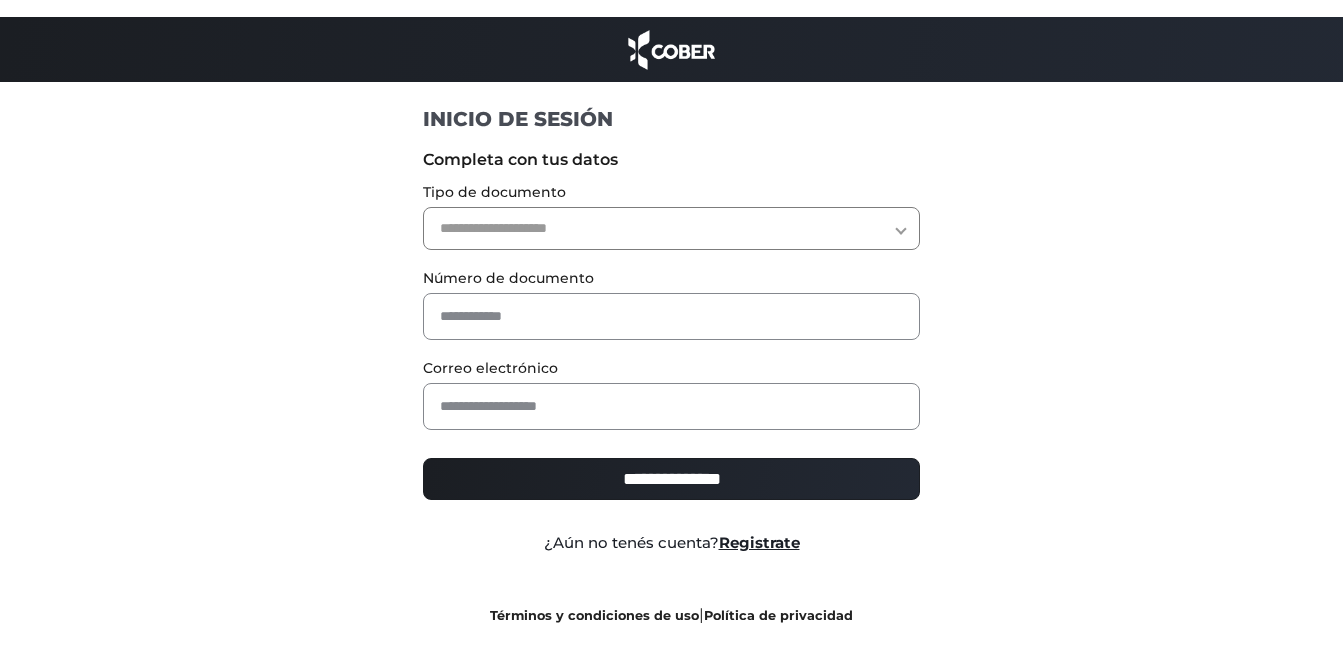 scroll, scrollTop: 0, scrollLeft: 0, axis: both 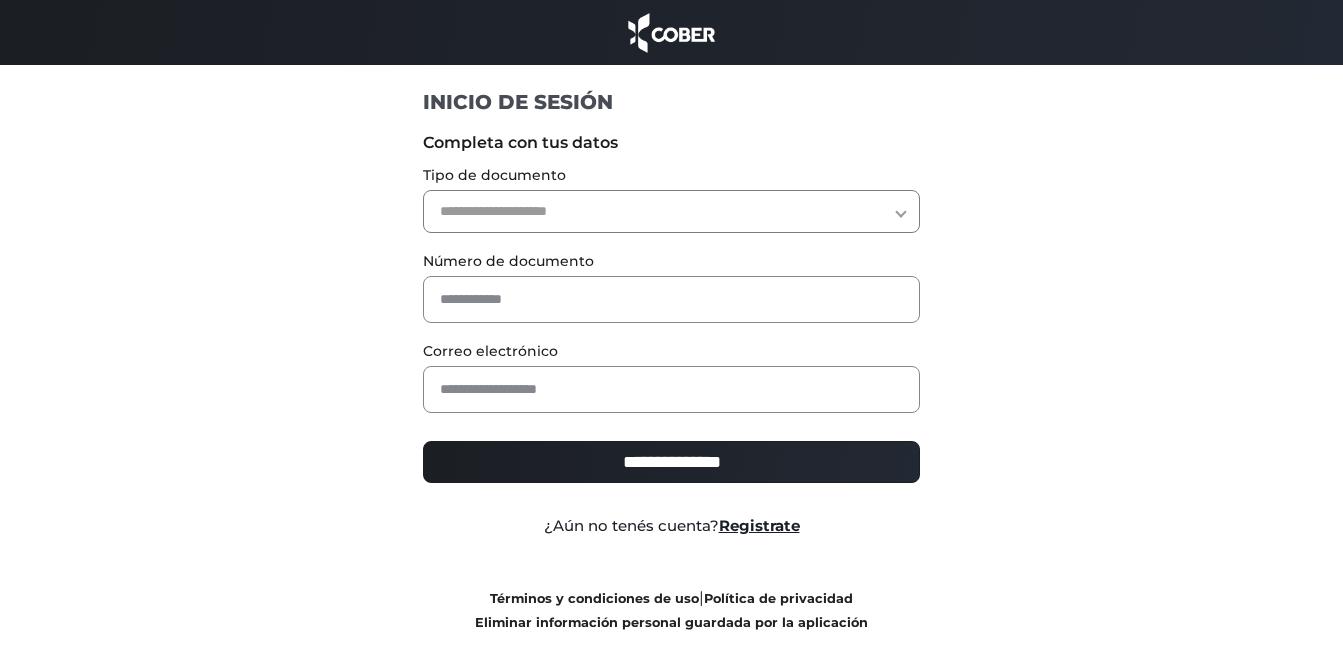 click on "**********" at bounding box center (671, 211) 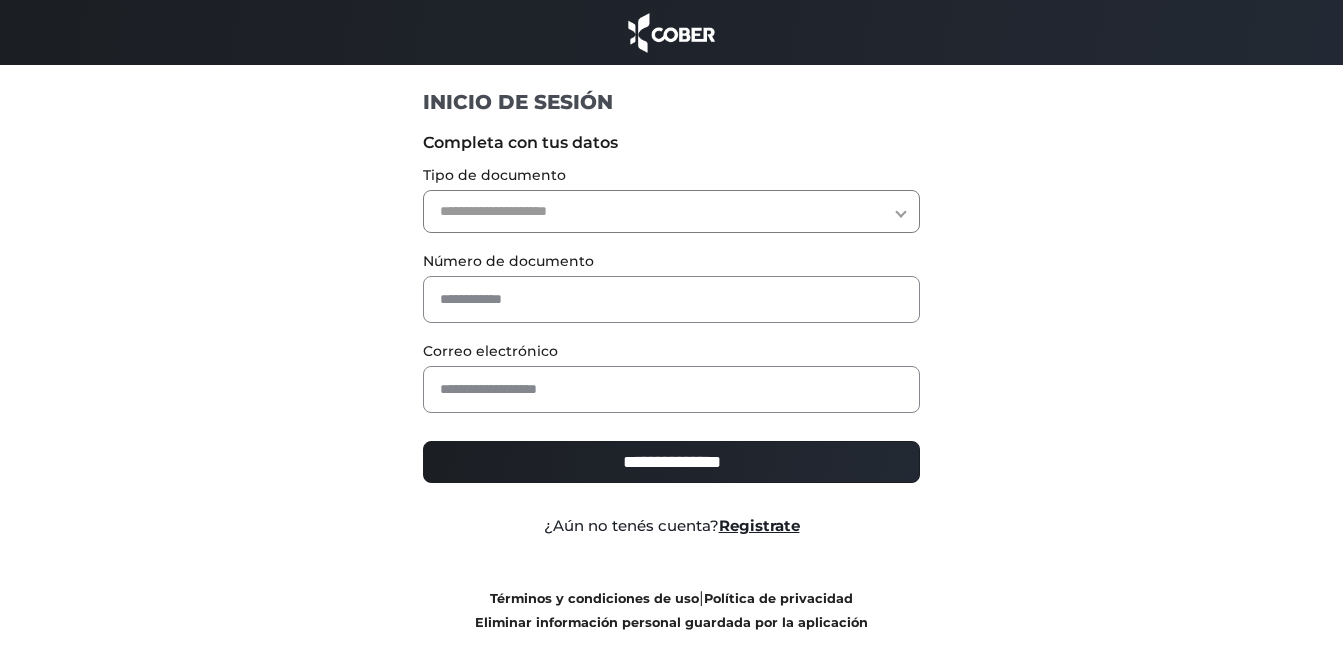 select on "***" 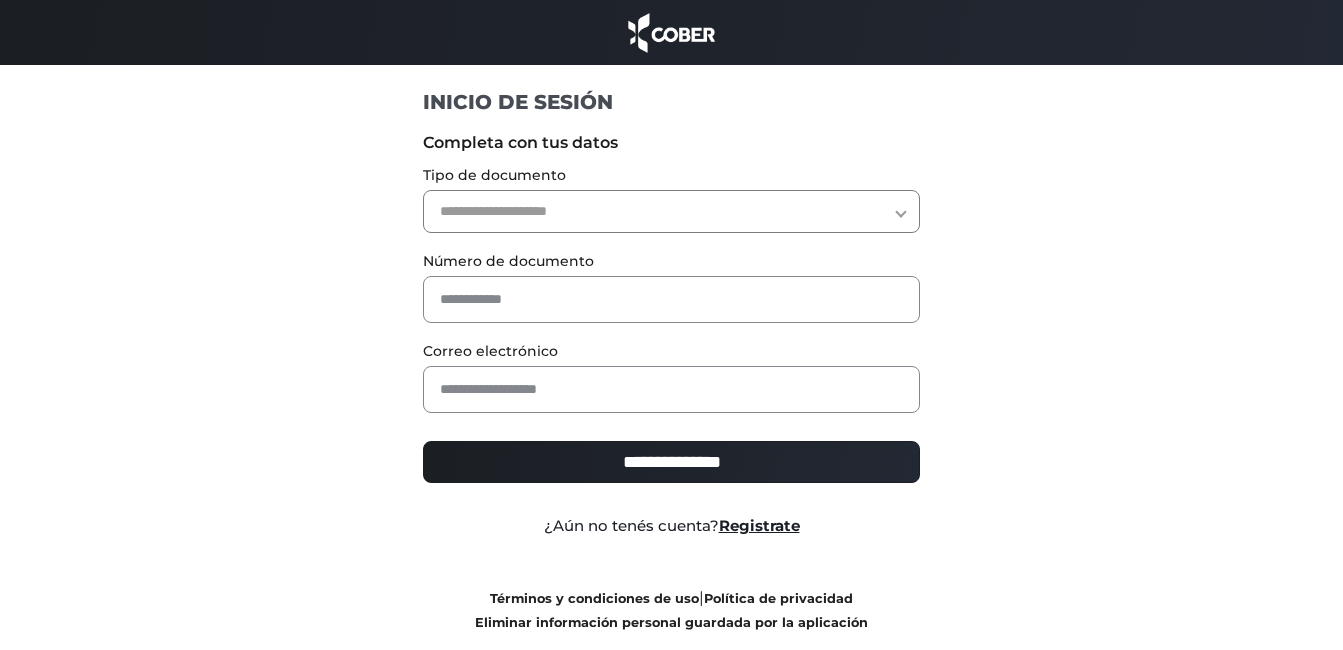 click on "**********" at bounding box center (671, 211) 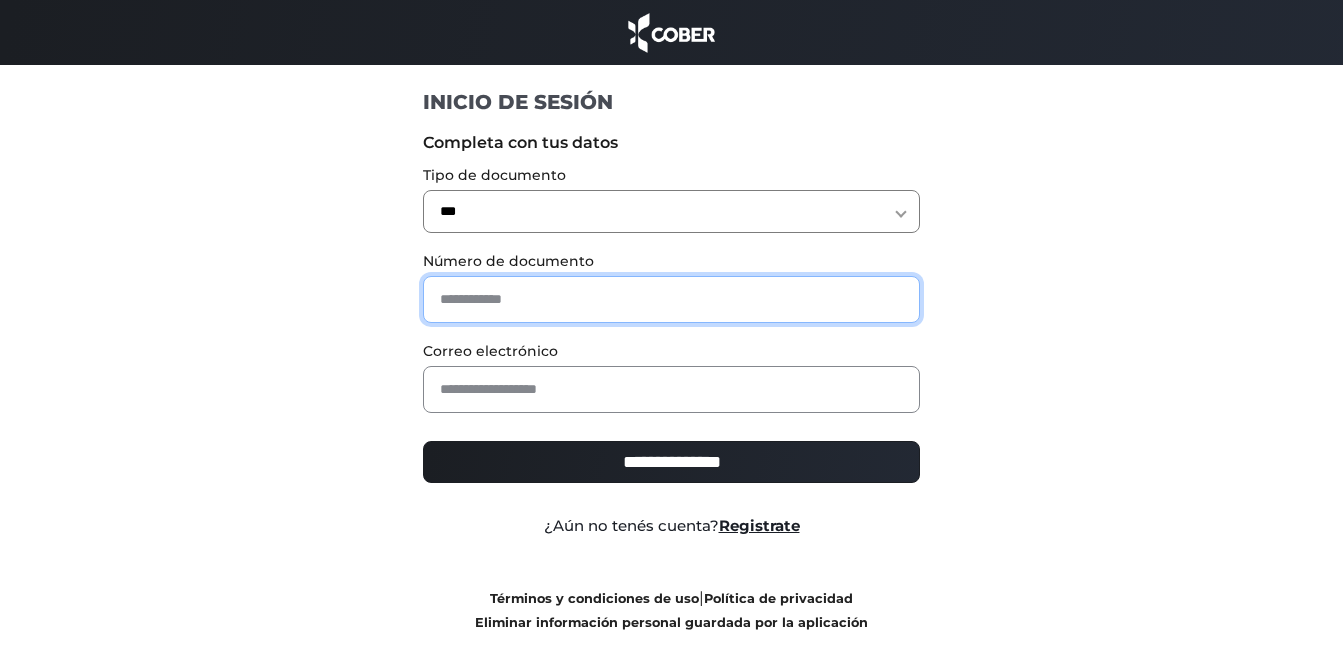 click at bounding box center [671, 299] 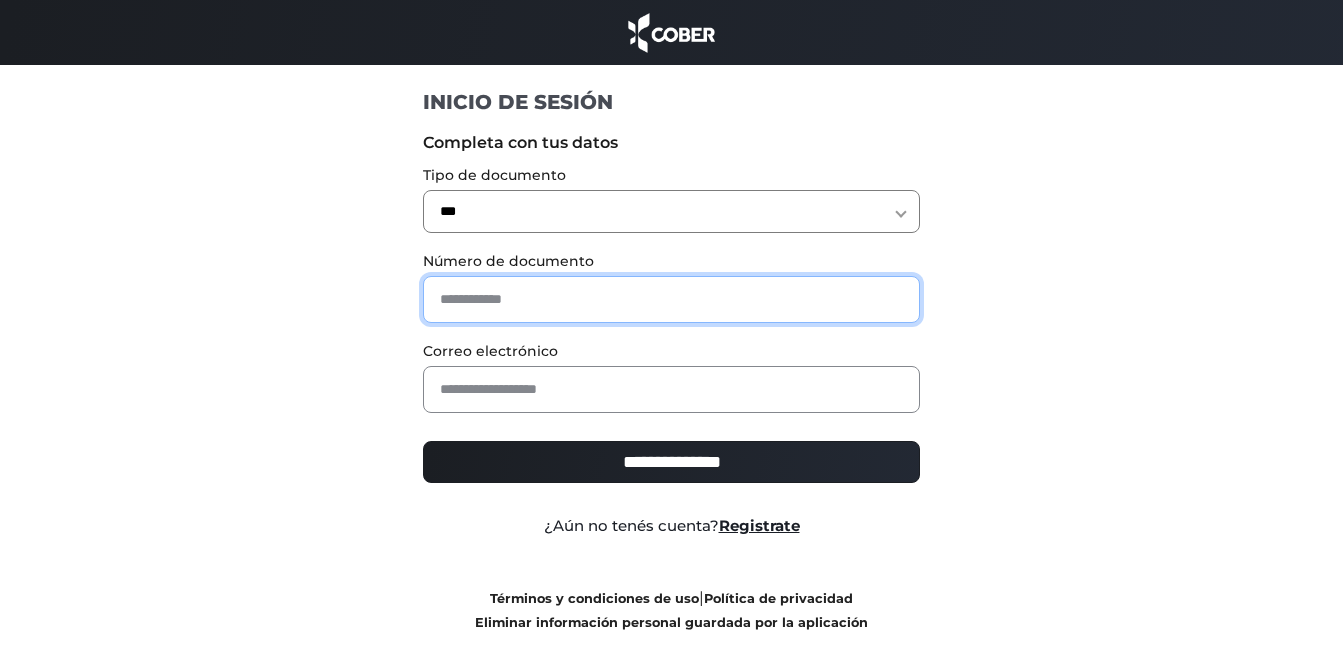 type on "********" 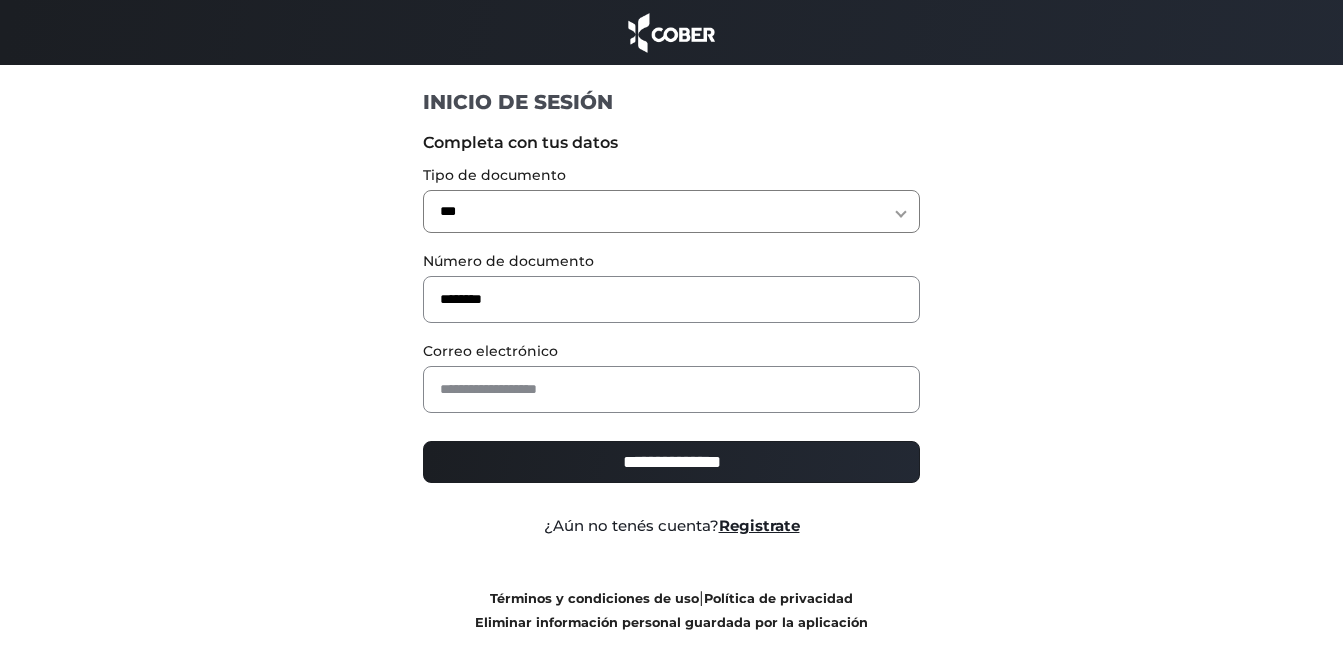 type on "**********" 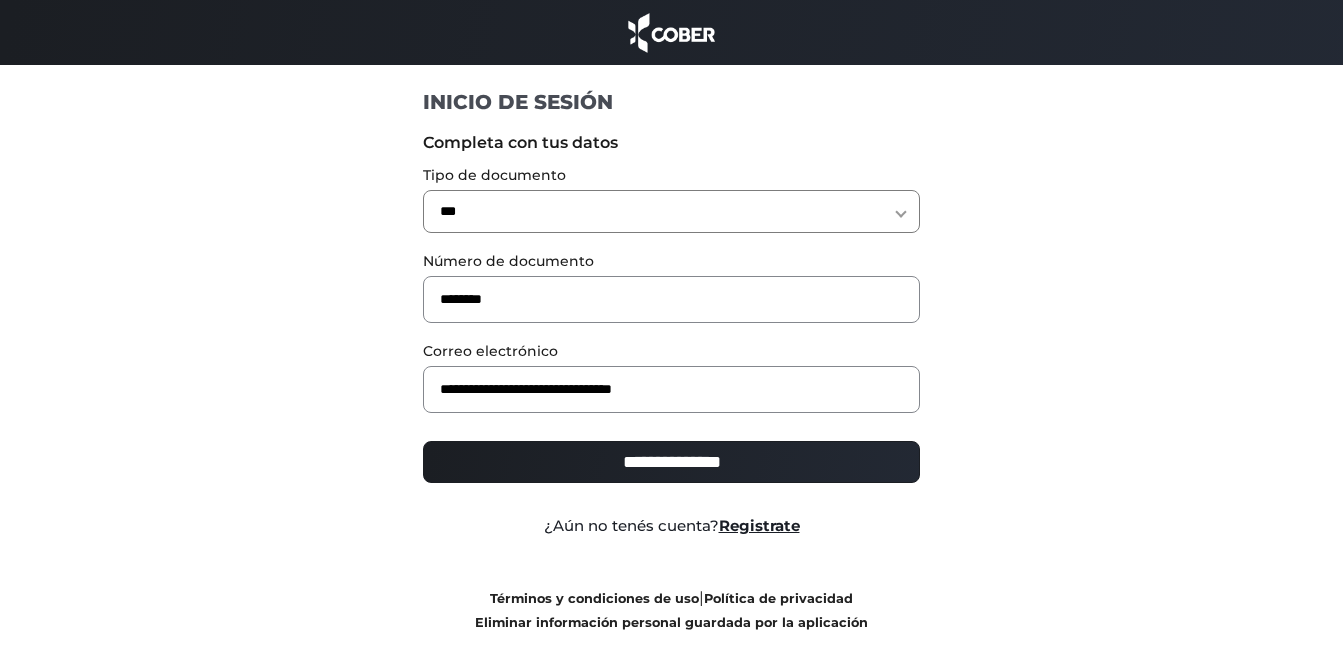 click on "**********" at bounding box center (671, 462) 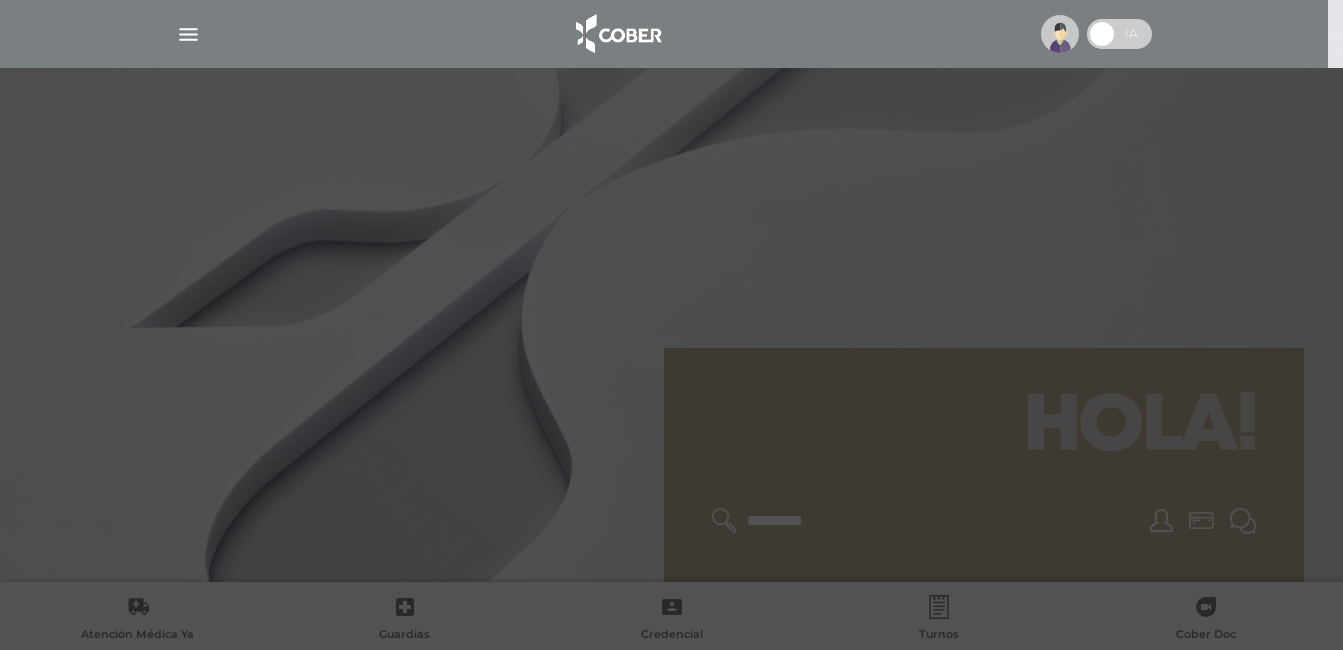 scroll, scrollTop: 0, scrollLeft: 0, axis: both 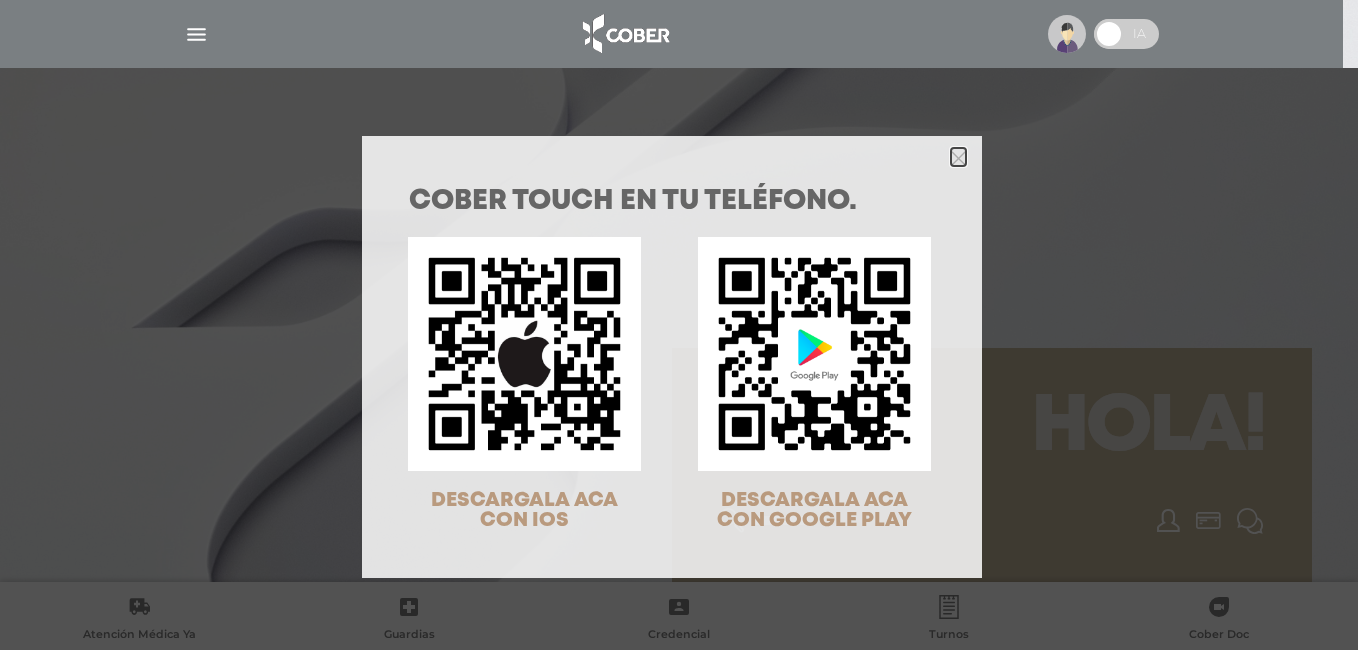 click 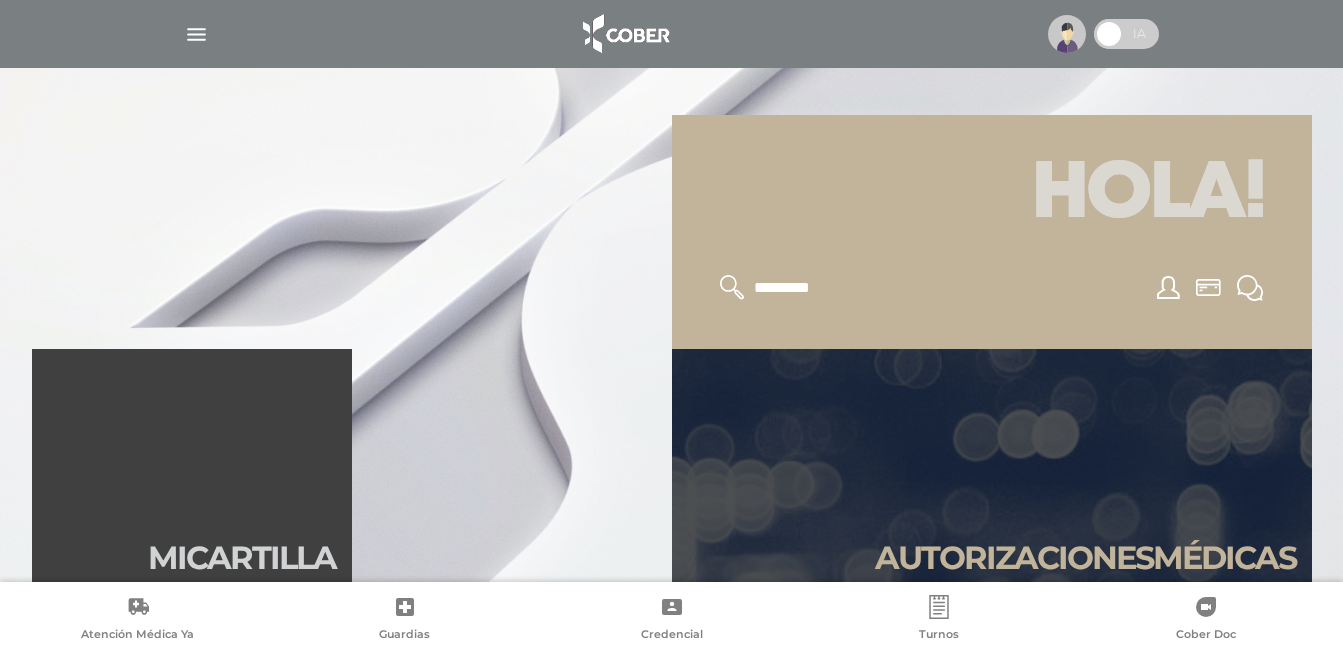 scroll, scrollTop: 300, scrollLeft: 0, axis: vertical 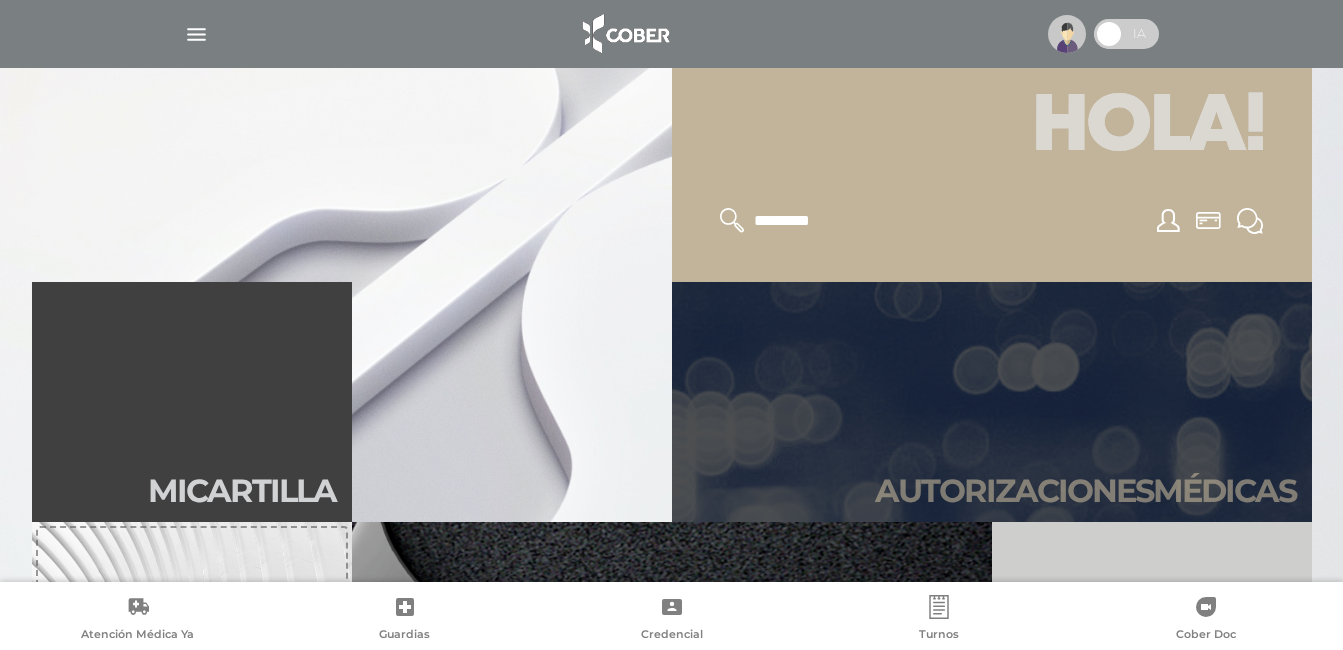 click on "Autori zaciones  médicas" at bounding box center [992, 402] 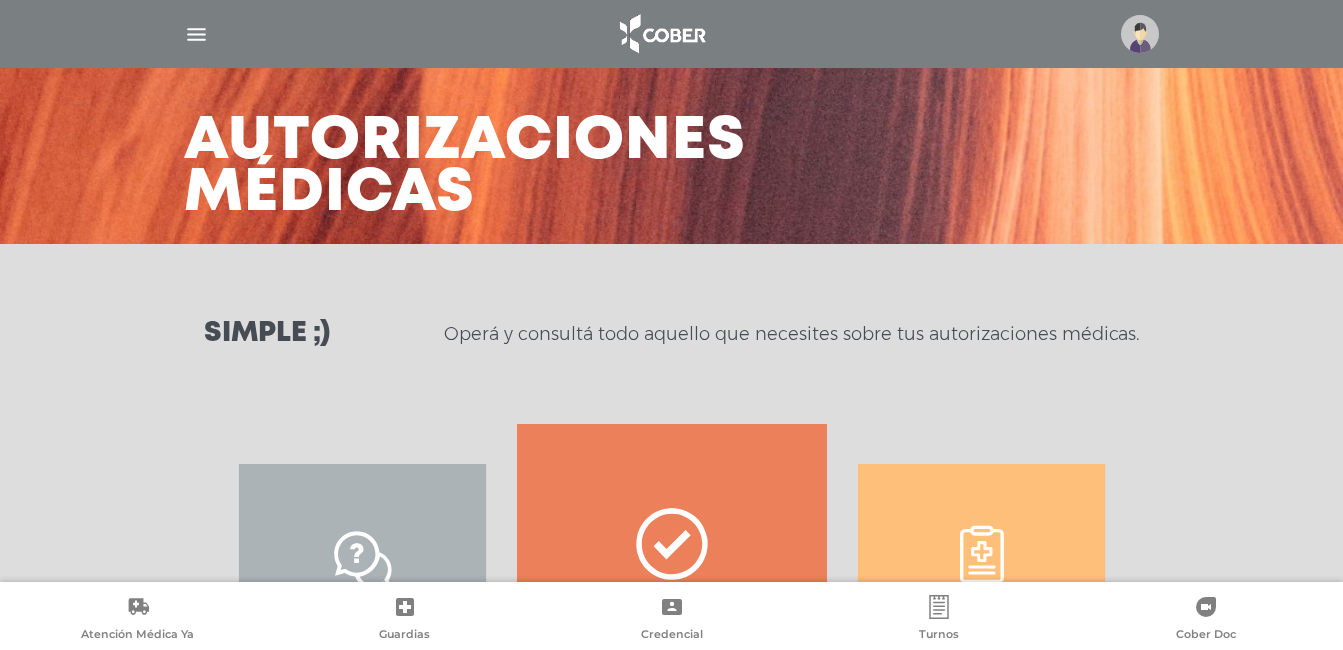 scroll, scrollTop: 300, scrollLeft: 0, axis: vertical 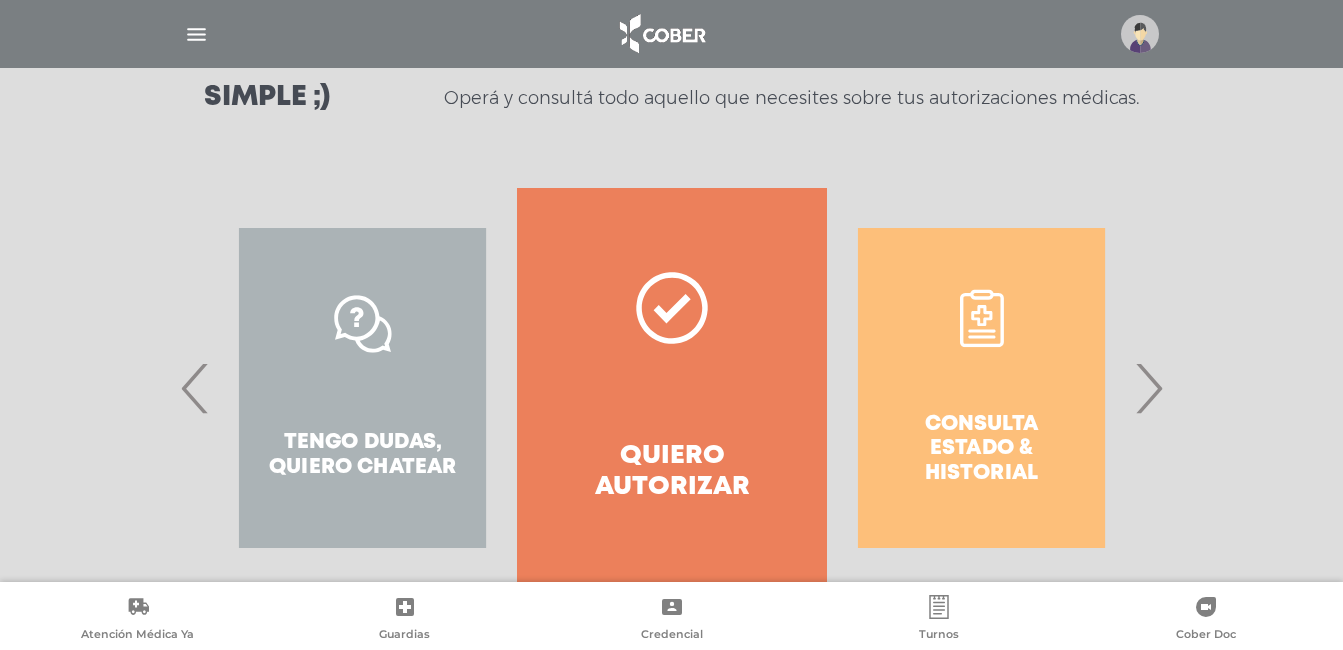 click on "Quiero autorizar" at bounding box center (671, 388) 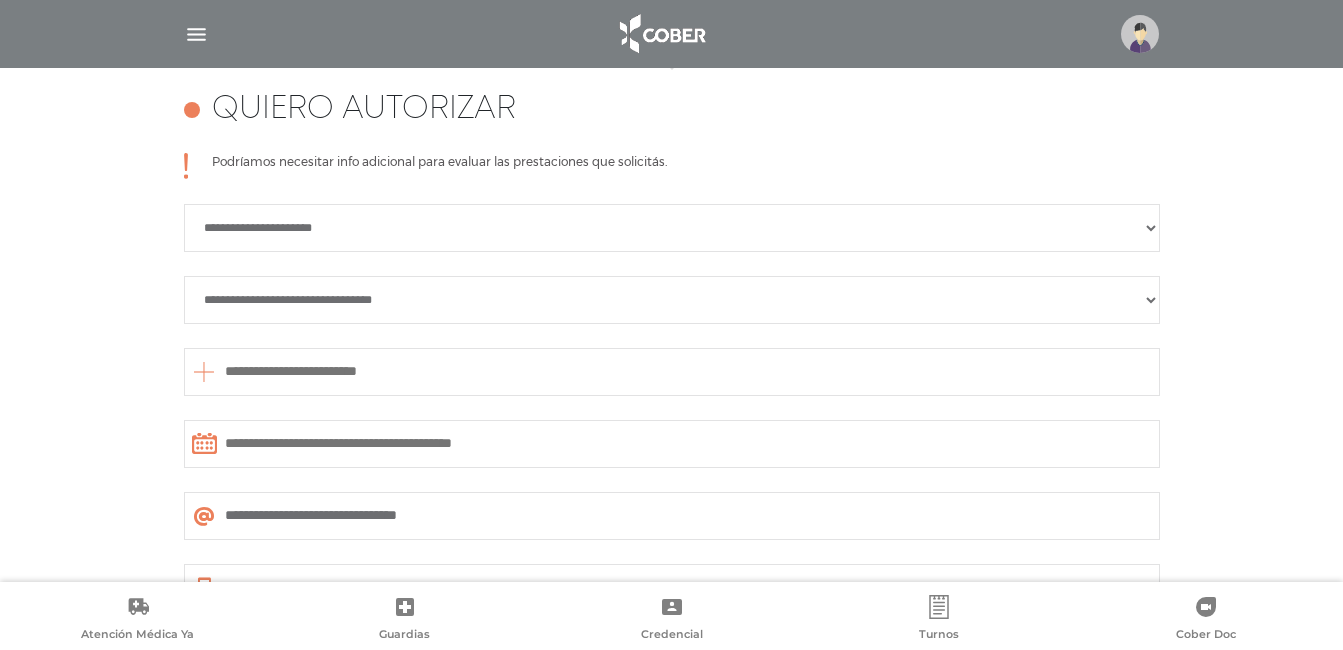 scroll, scrollTop: 888, scrollLeft: 0, axis: vertical 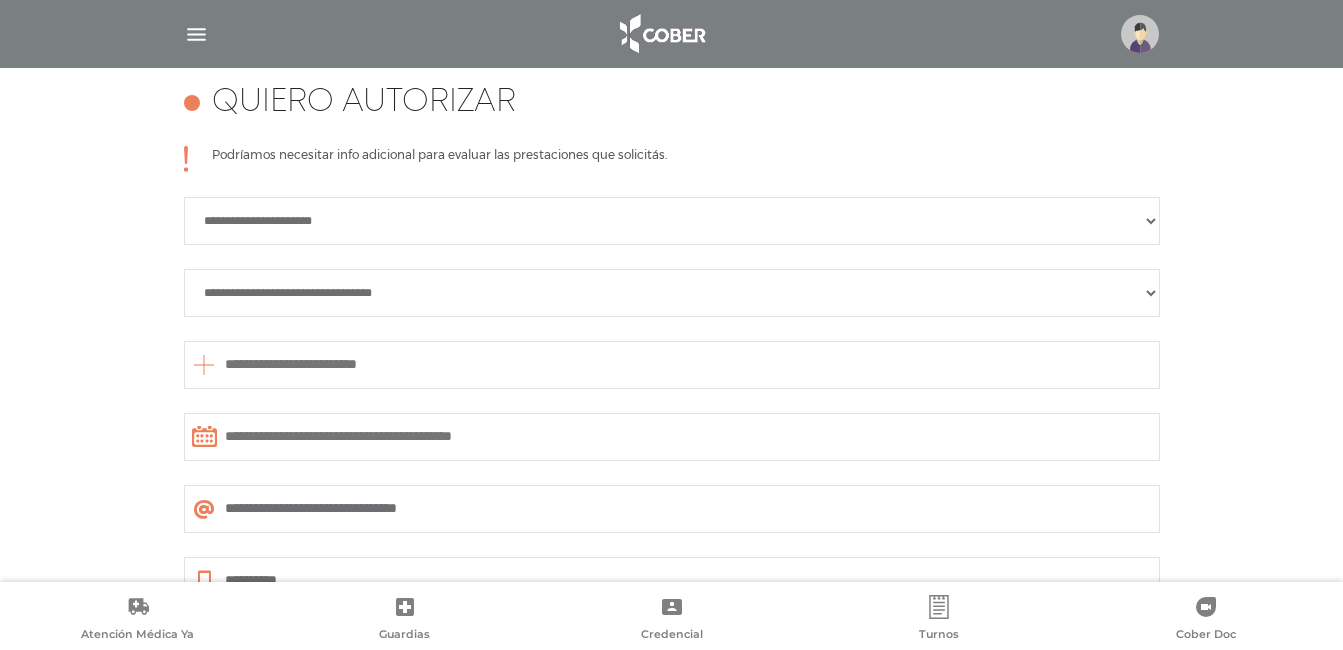 click on "**********" at bounding box center (672, 221) 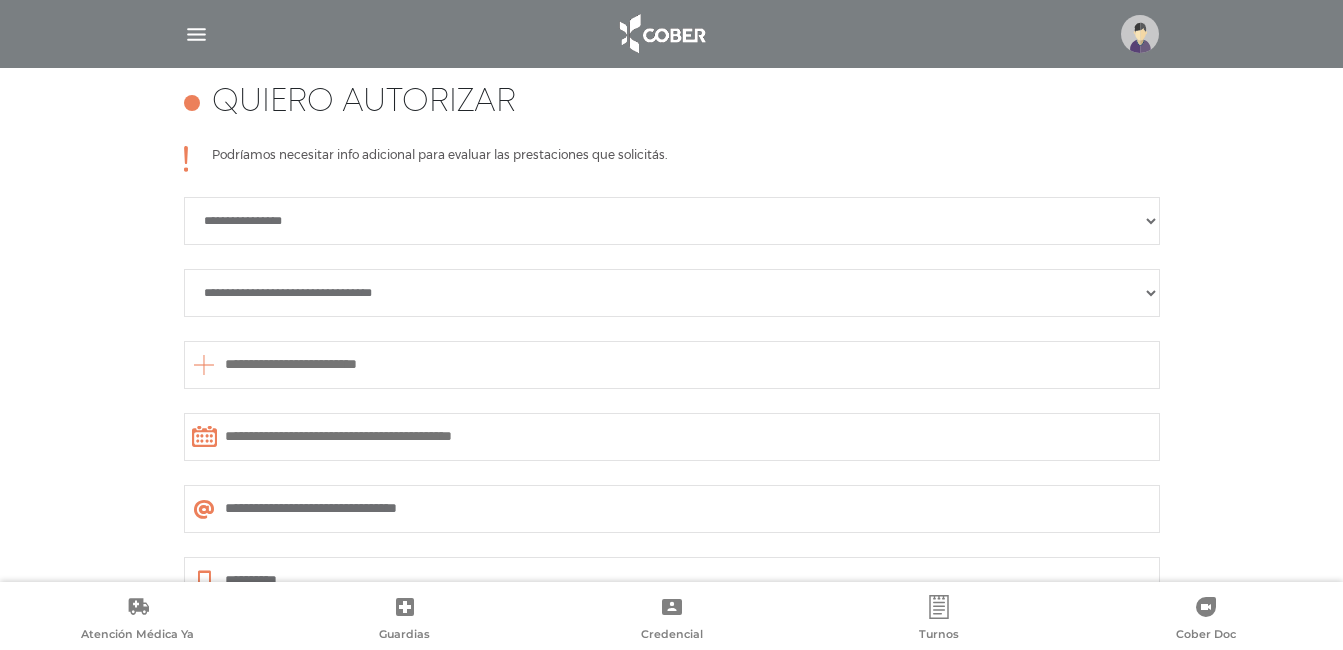 click on "**********" at bounding box center (672, 221) 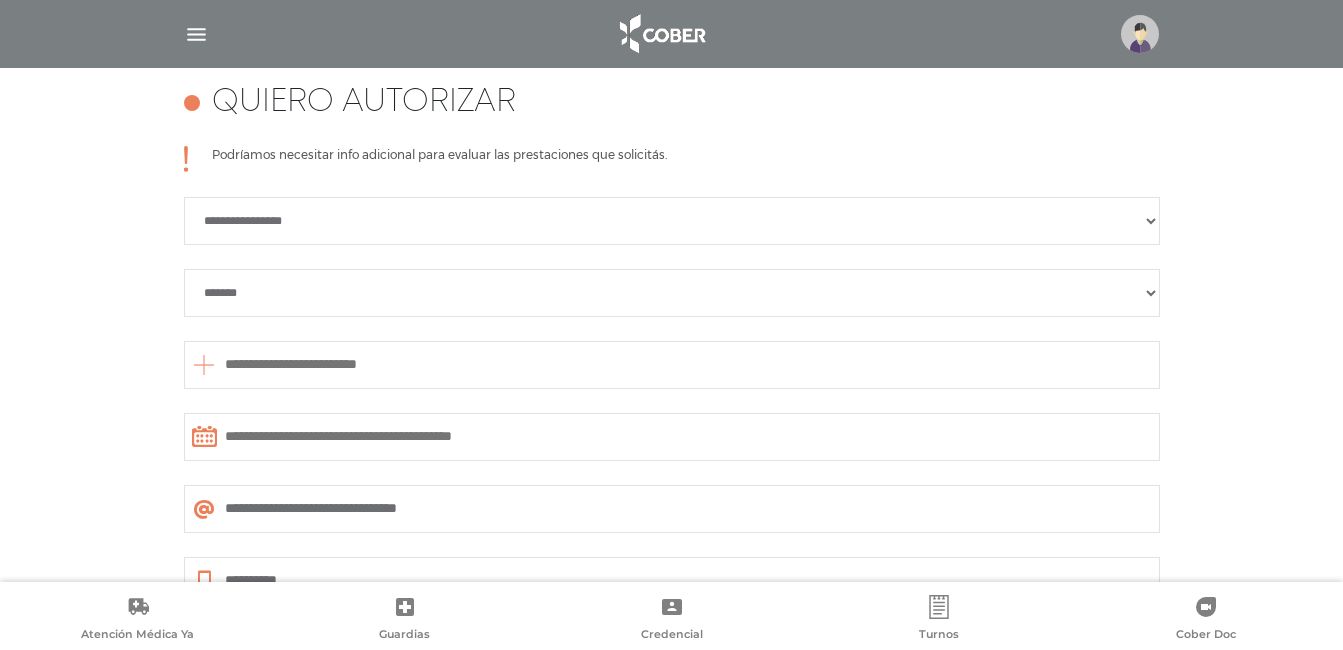 click on "**********" at bounding box center [672, 293] 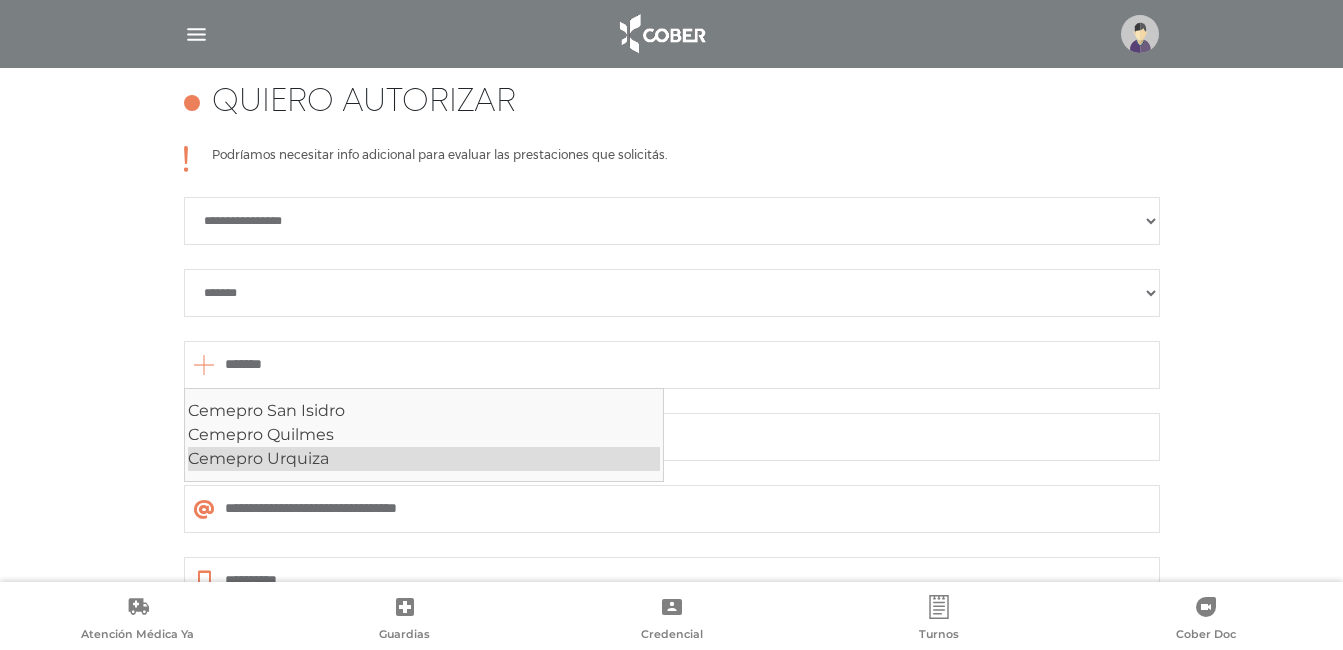 click on "Cemepro Urquiza" at bounding box center [424, 459] 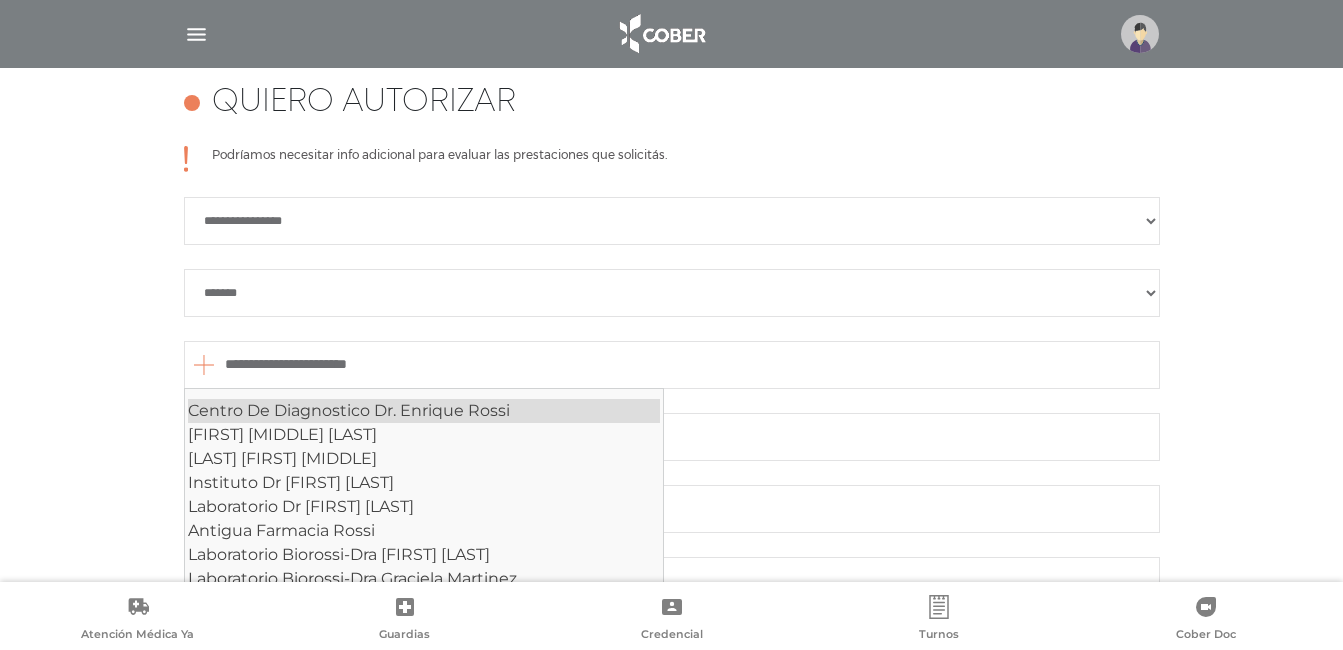 click on "Centro De Diagnostico Dr. Enrique Rossi" at bounding box center (424, 411) 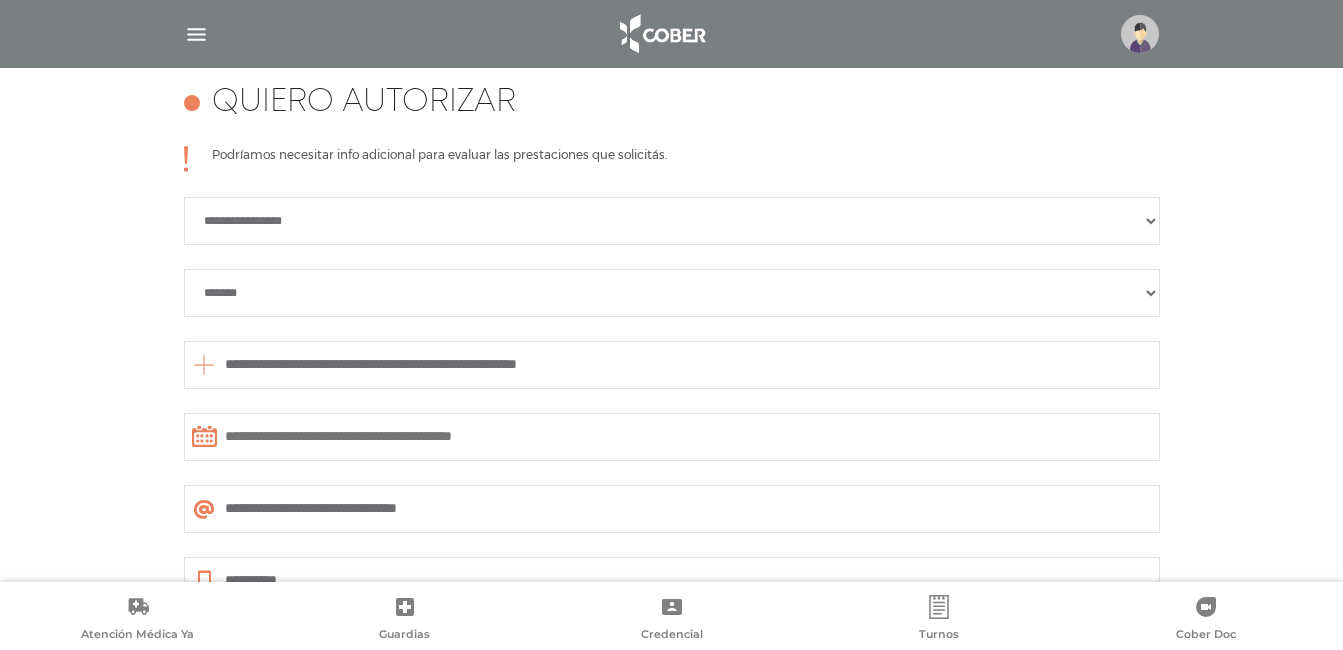 type on "**********" 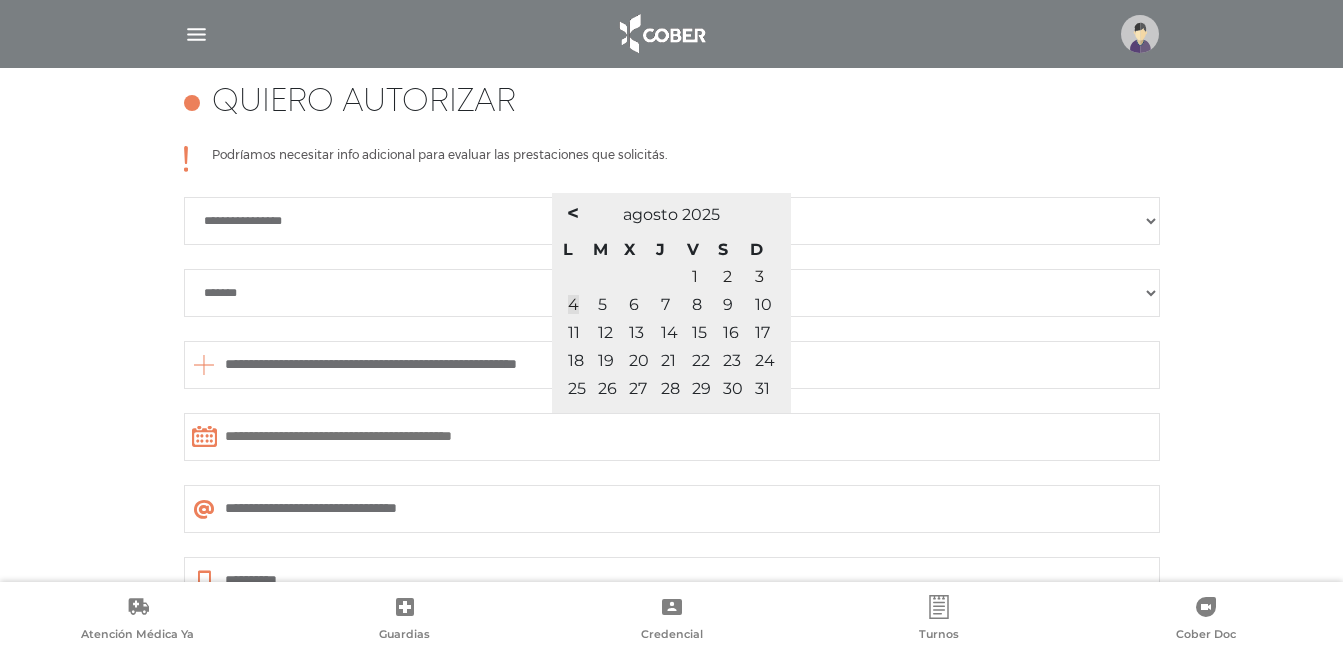 click on "5" at bounding box center [602, 304] 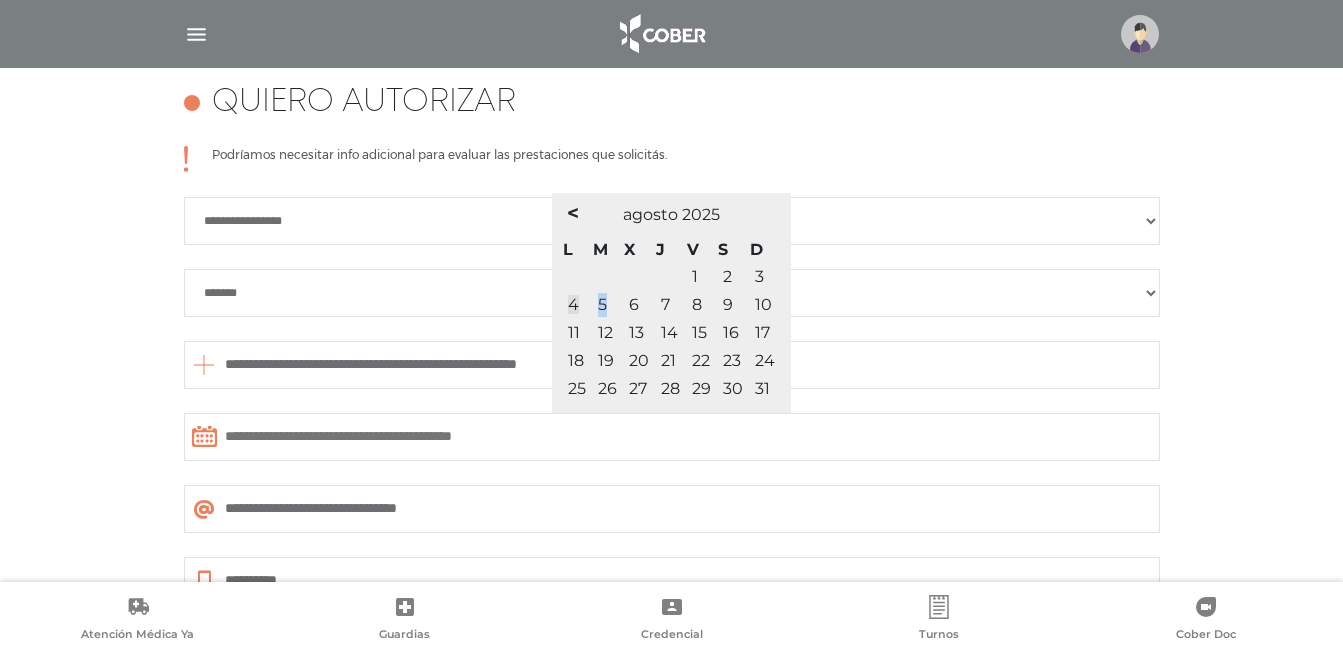click on "5" at bounding box center [602, 304] 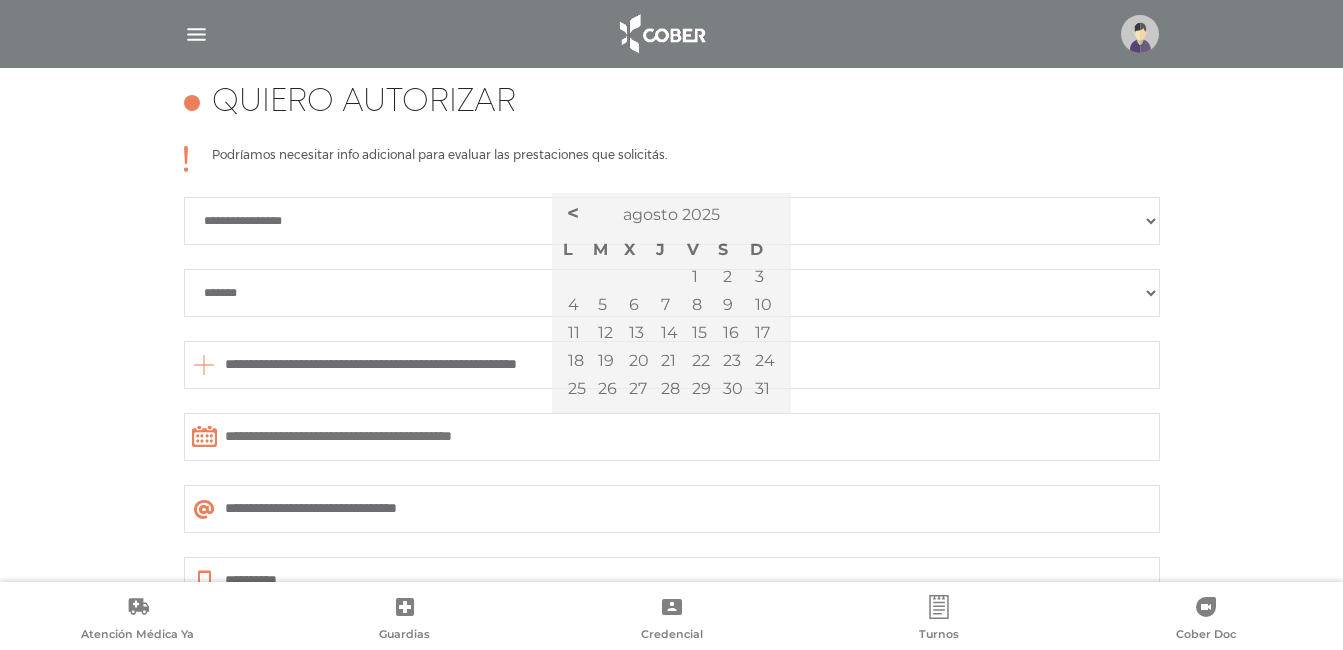 click on "**********" at bounding box center [671, 410] 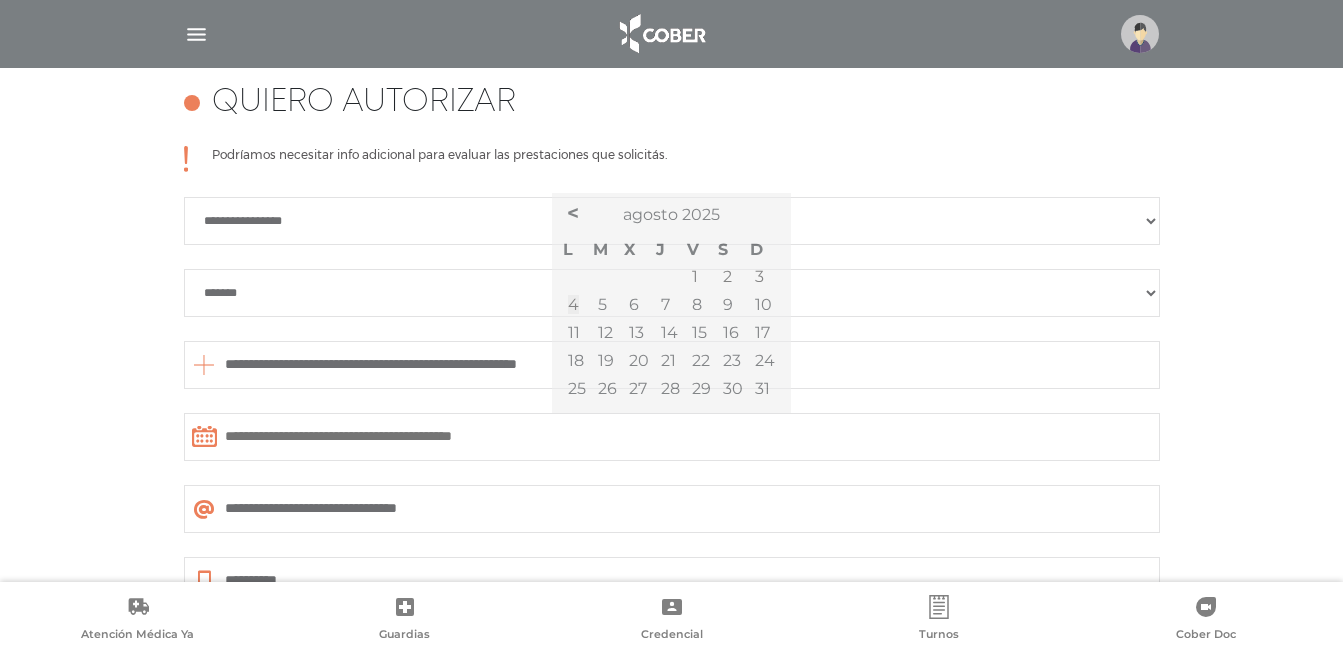 click at bounding box center (672, 437) 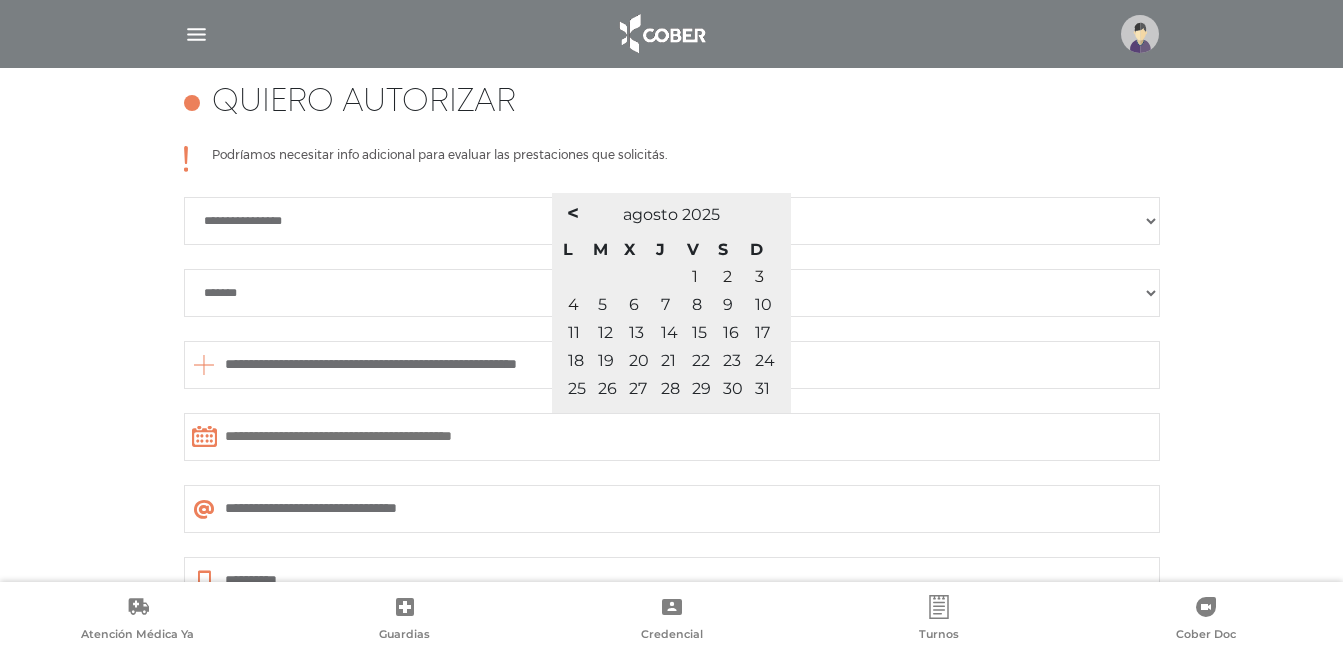 click on "5" at bounding box center (602, 304) 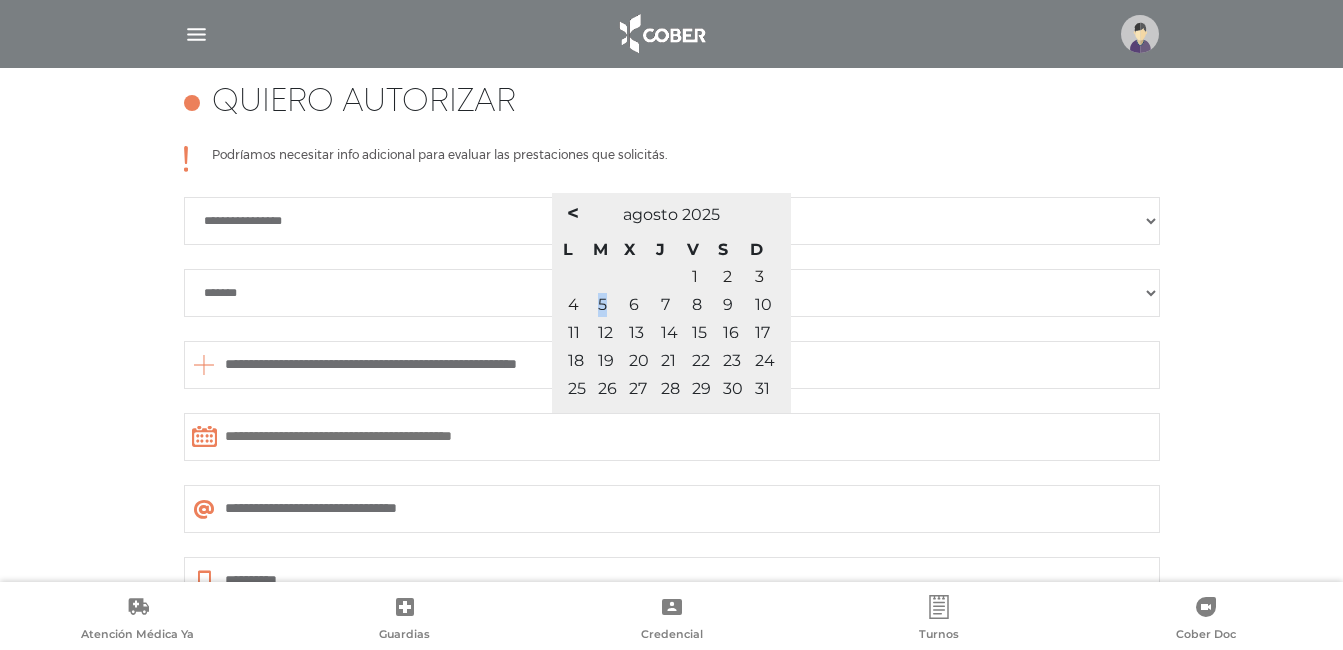 click on "5" at bounding box center (602, 304) 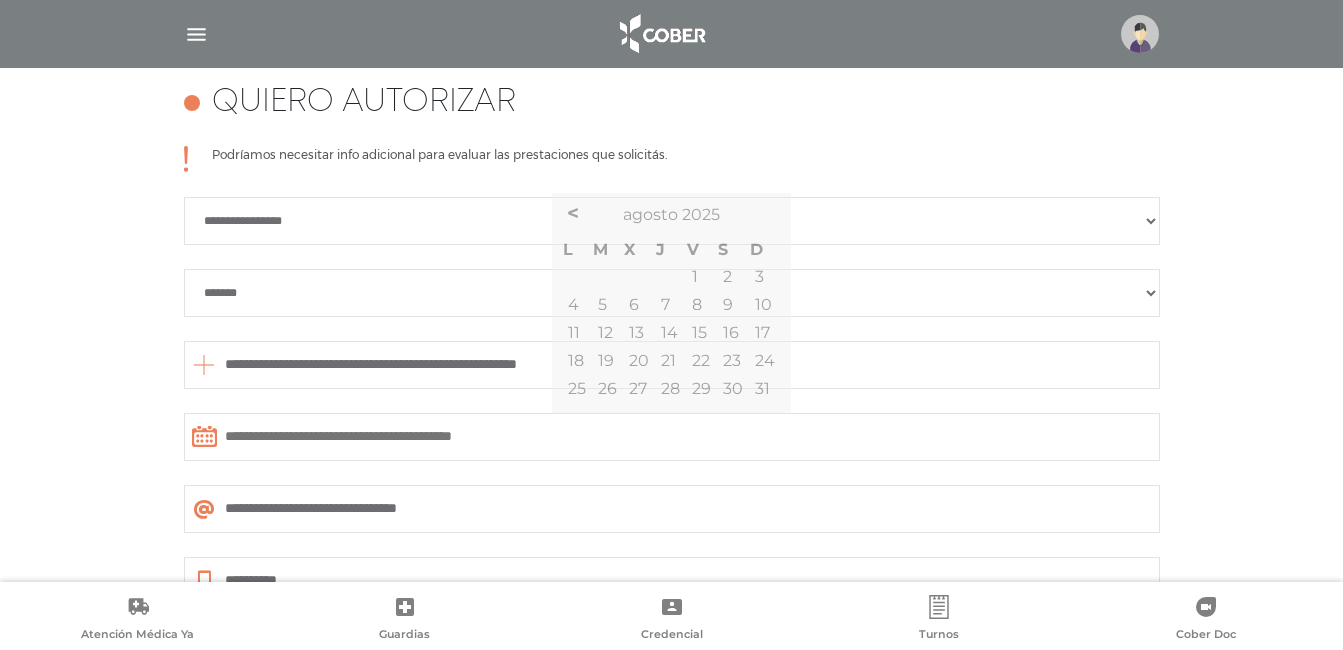 click on "**********" at bounding box center (672, 509) 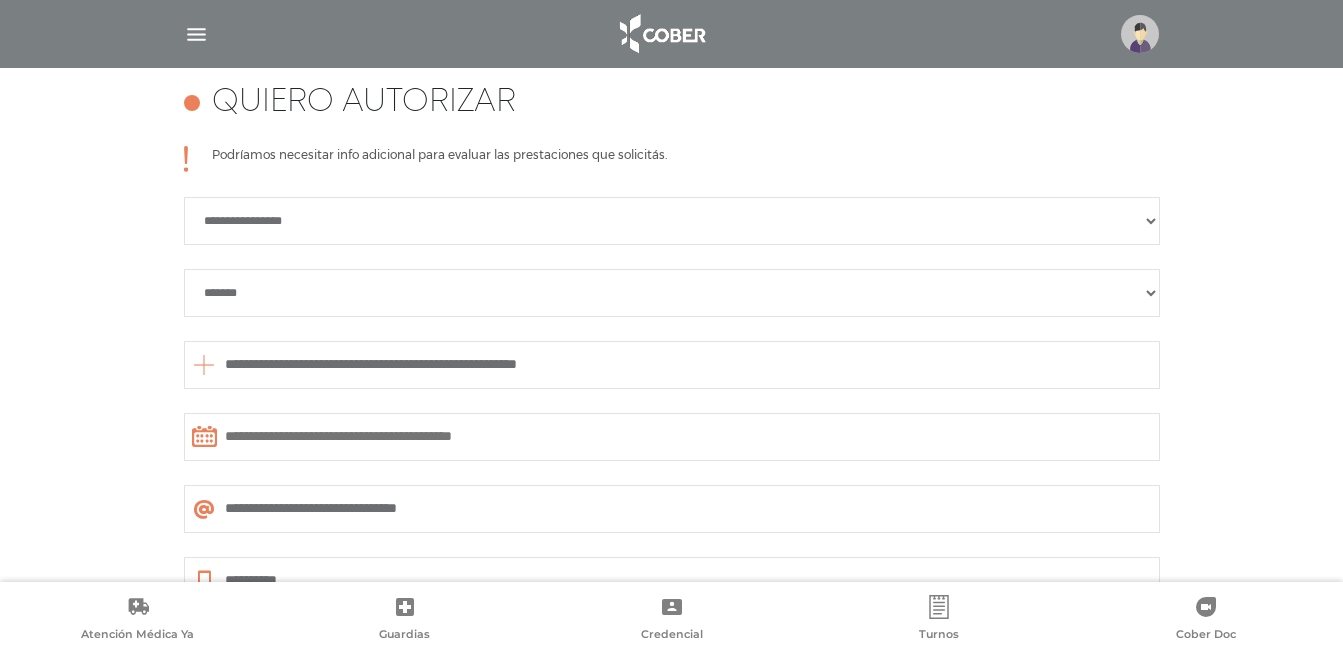 click at bounding box center [672, 437] 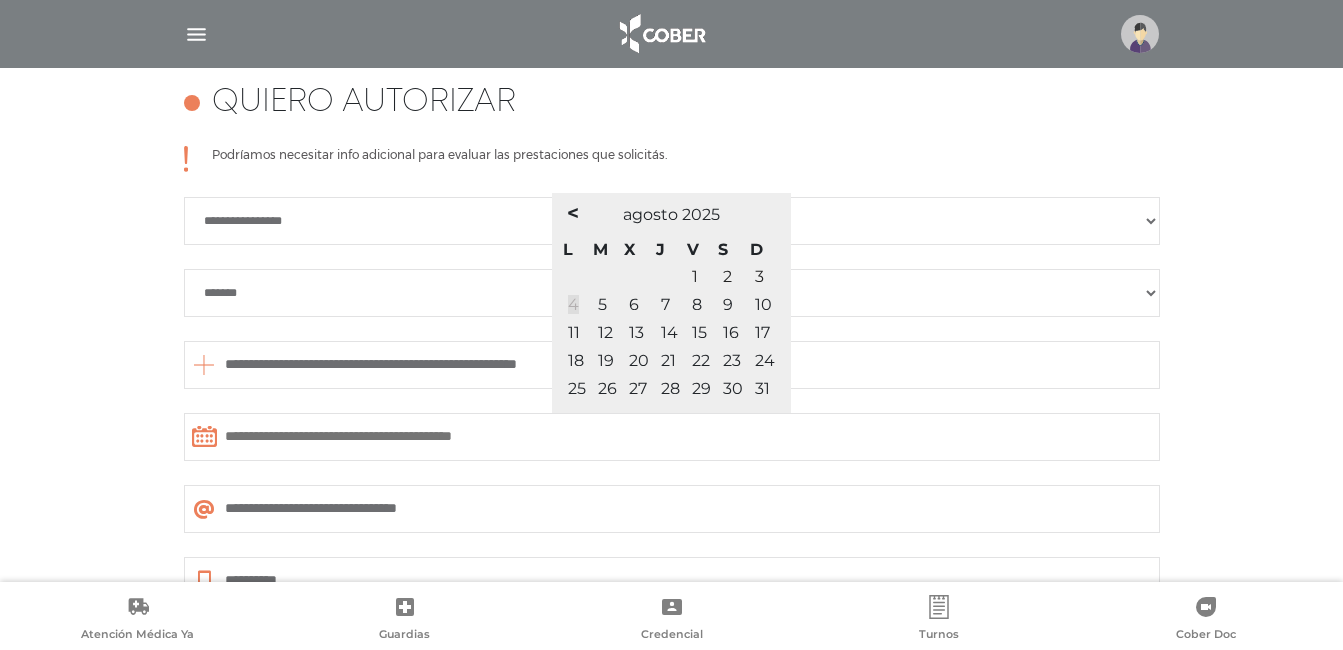 click on "4" at bounding box center (573, 304) 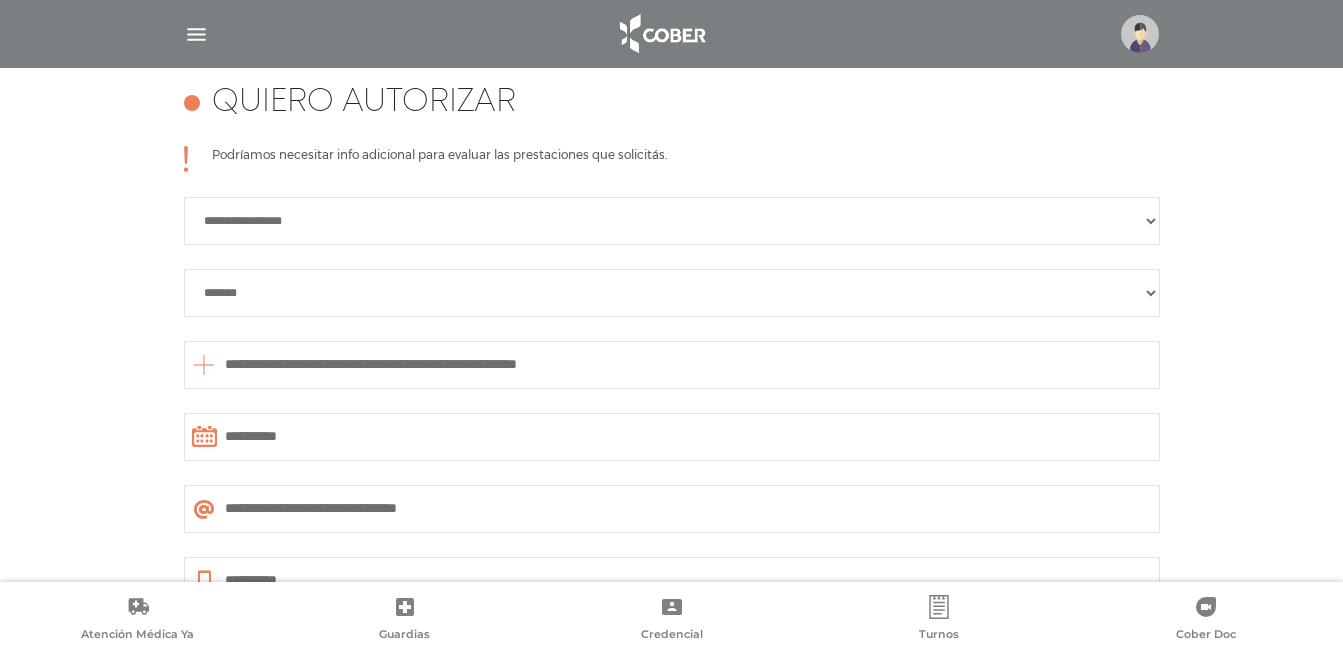 click on "**********" at bounding box center (672, 437) 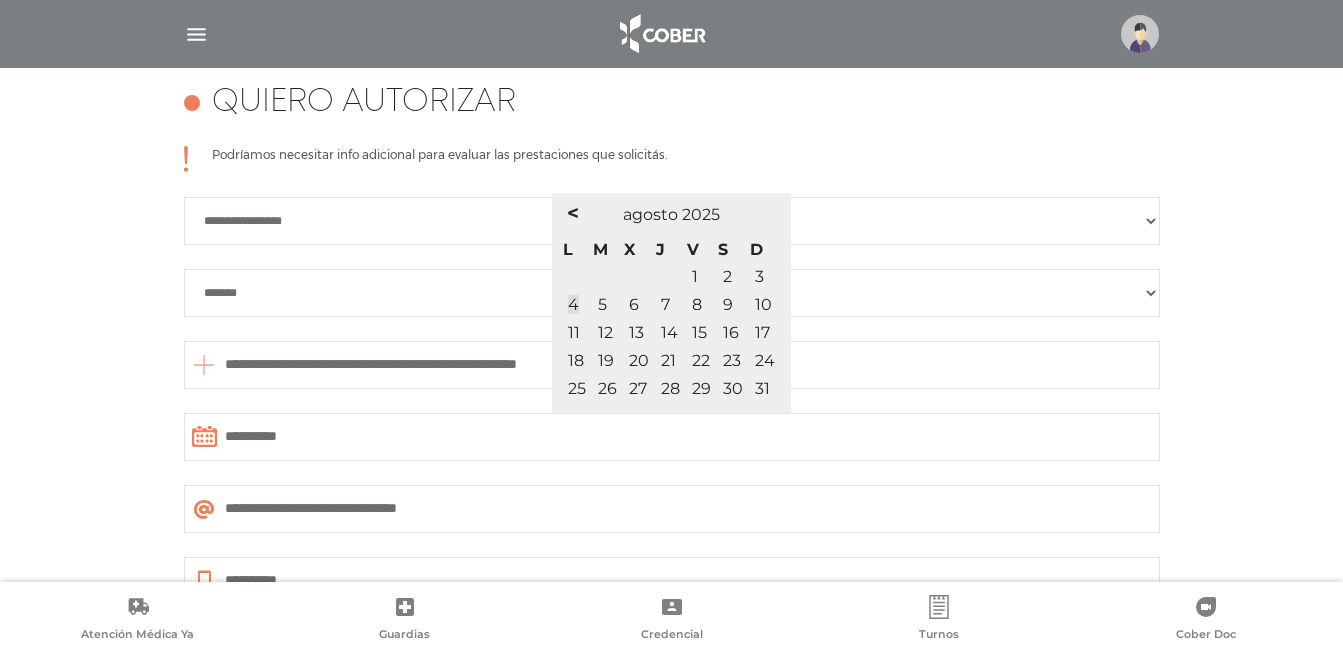 click on "**********" at bounding box center [671, 410] 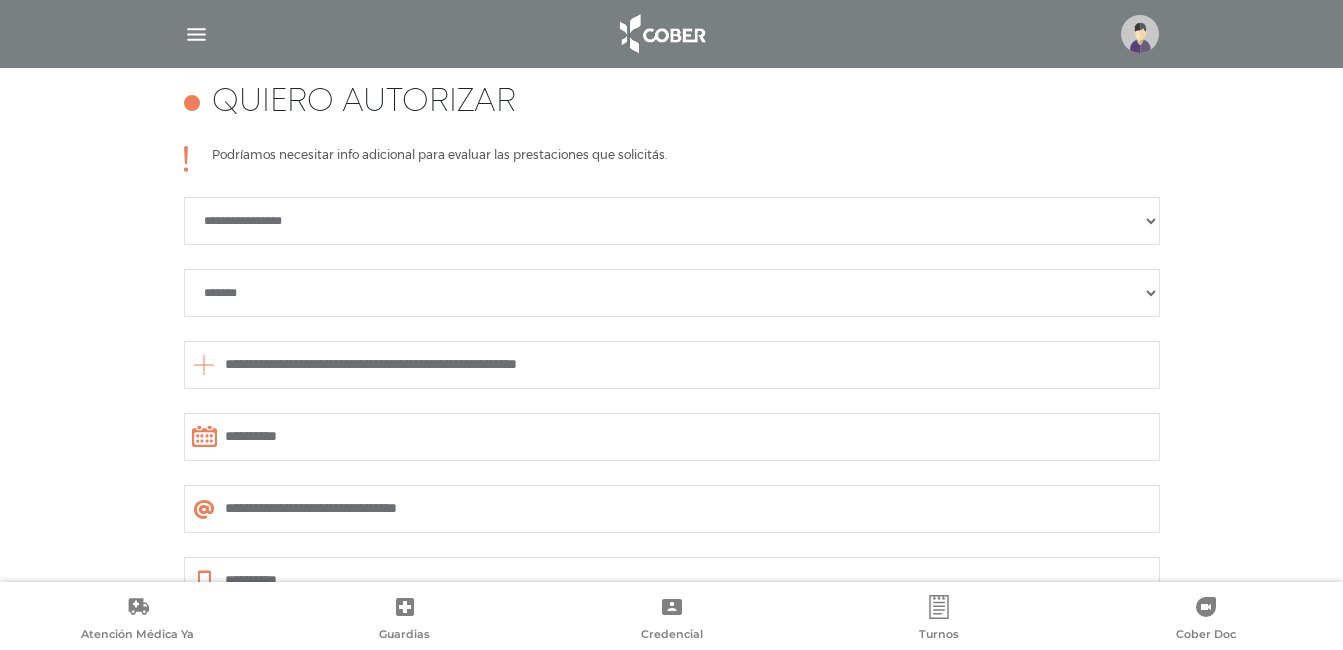 scroll, scrollTop: 988, scrollLeft: 0, axis: vertical 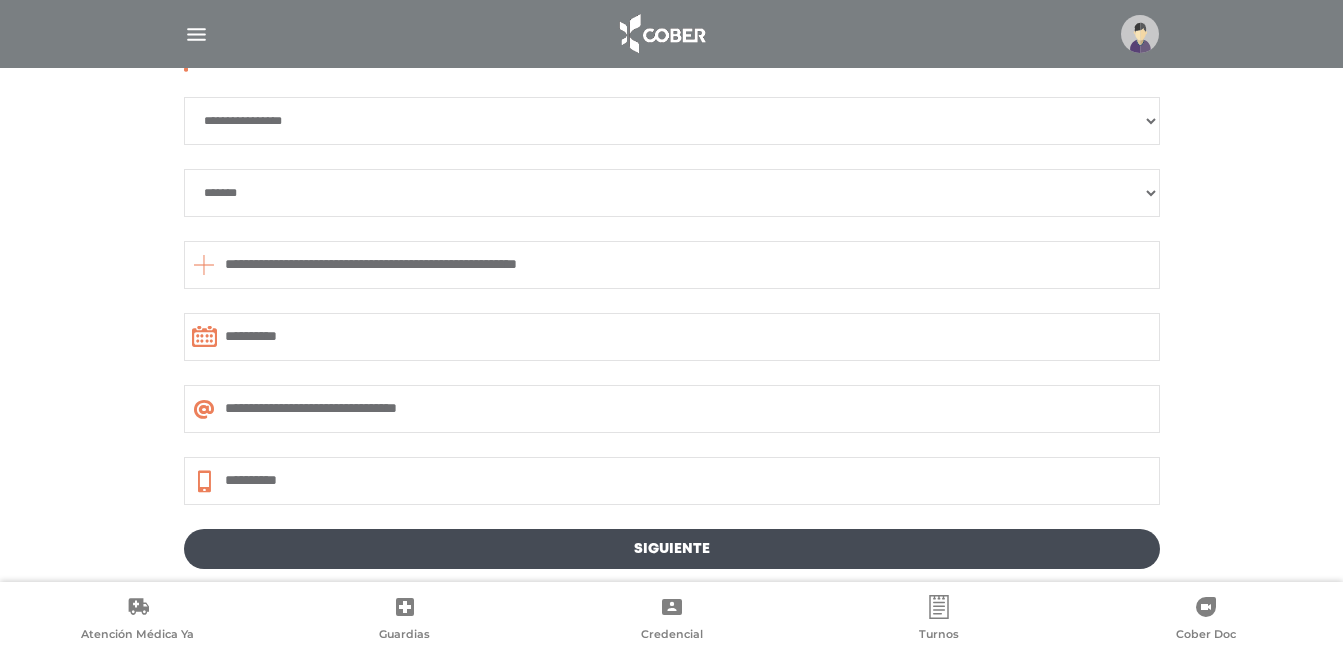 click on "Siguiente" at bounding box center (672, 549) 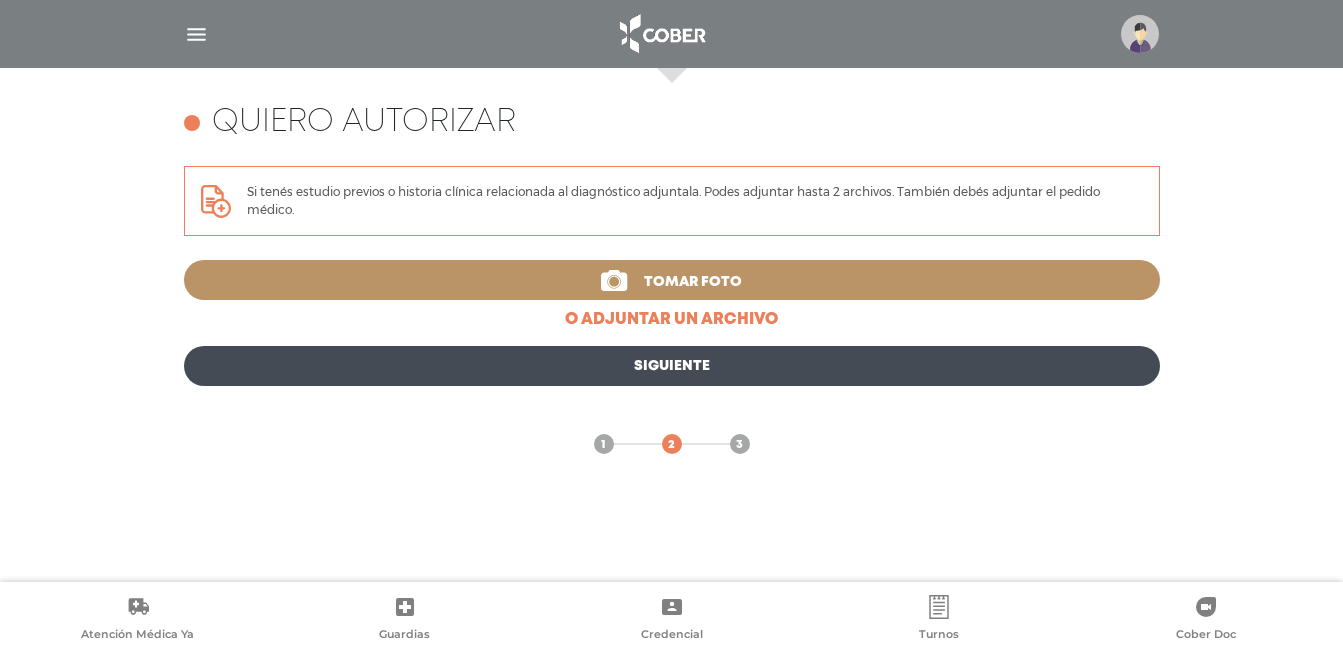 scroll, scrollTop: 868, scrollLeft: 0, axis: vertical 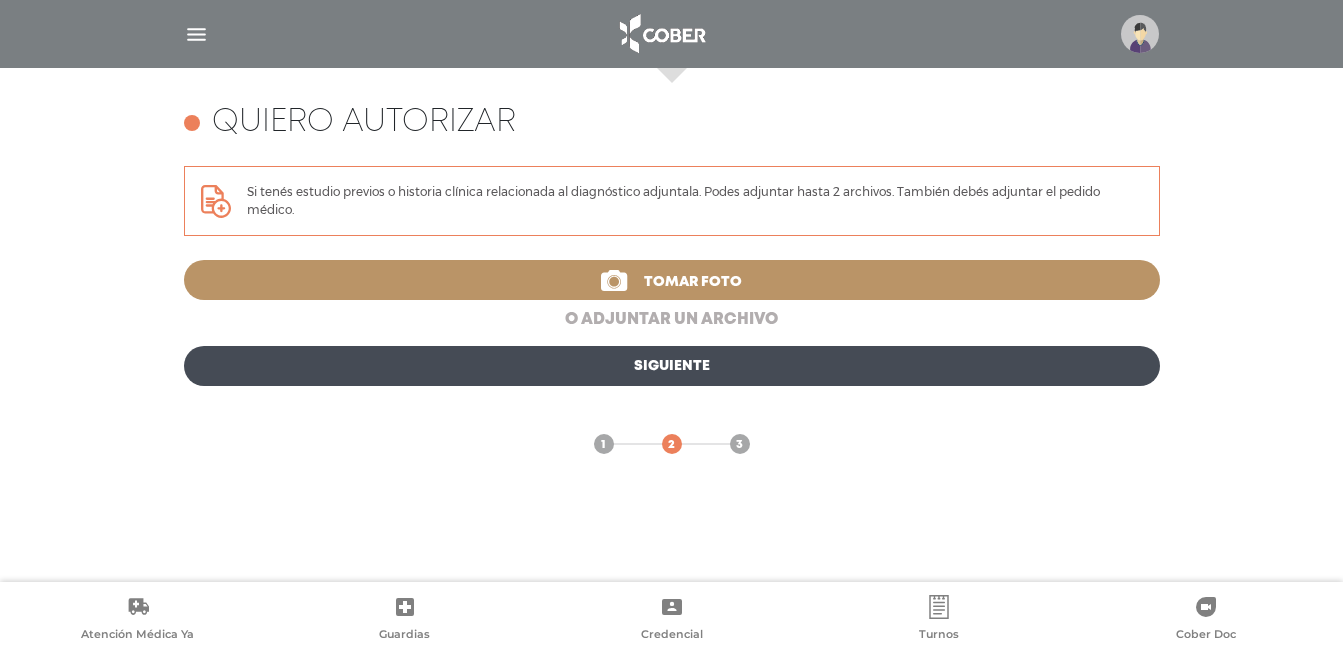 click on "o adjuntar un archivo" at bounding box center [672, 320] 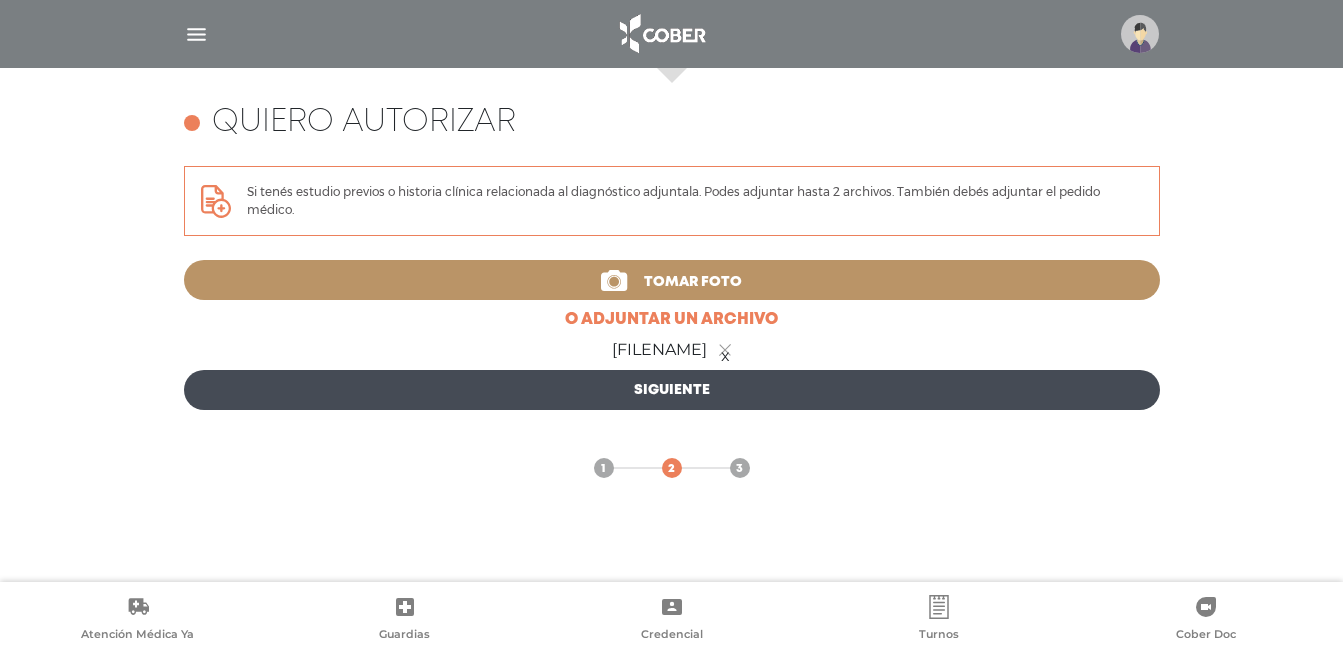 click on "Siguiente" at bounding box center [672, 390] 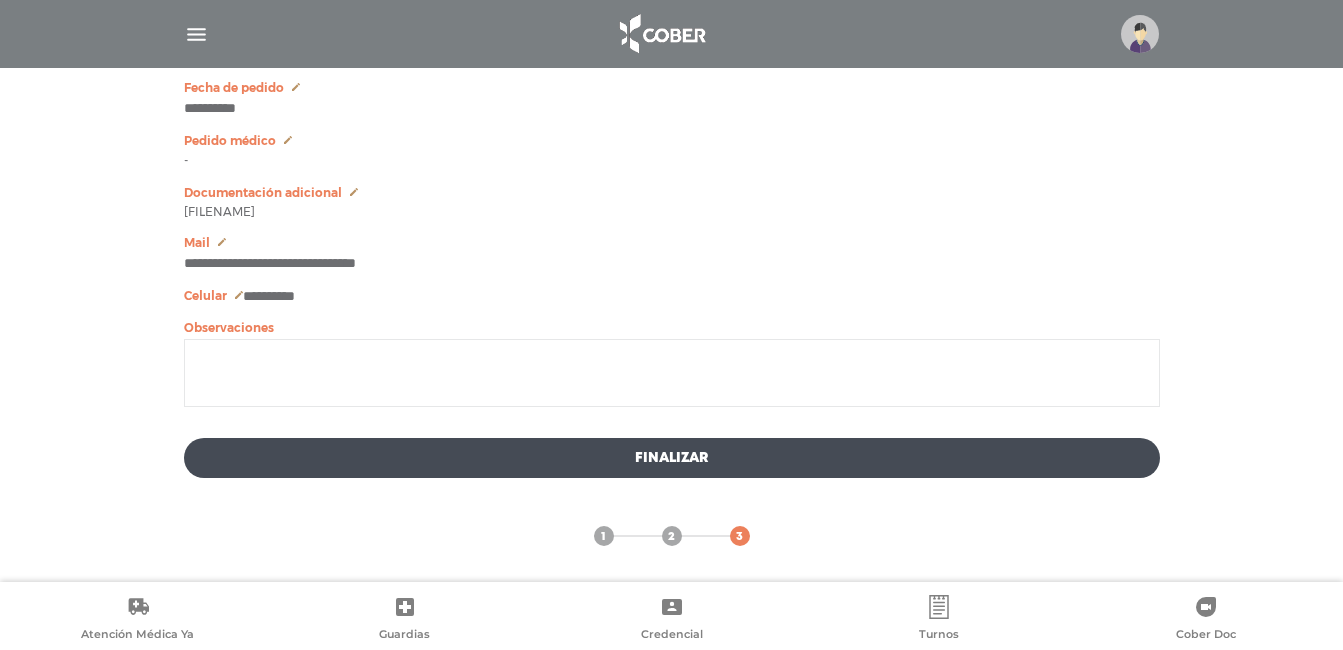 scroll, scrollTop: 1193, scrollLeft: 0, axis: vertical 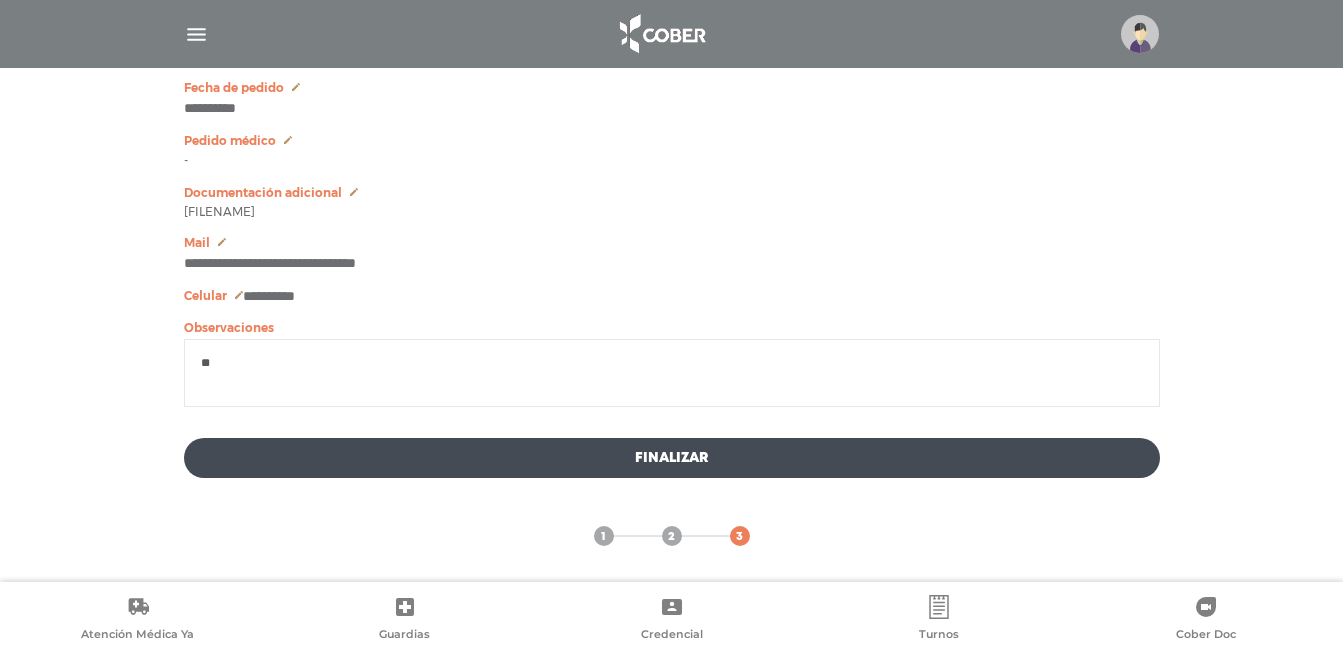 type on "*" 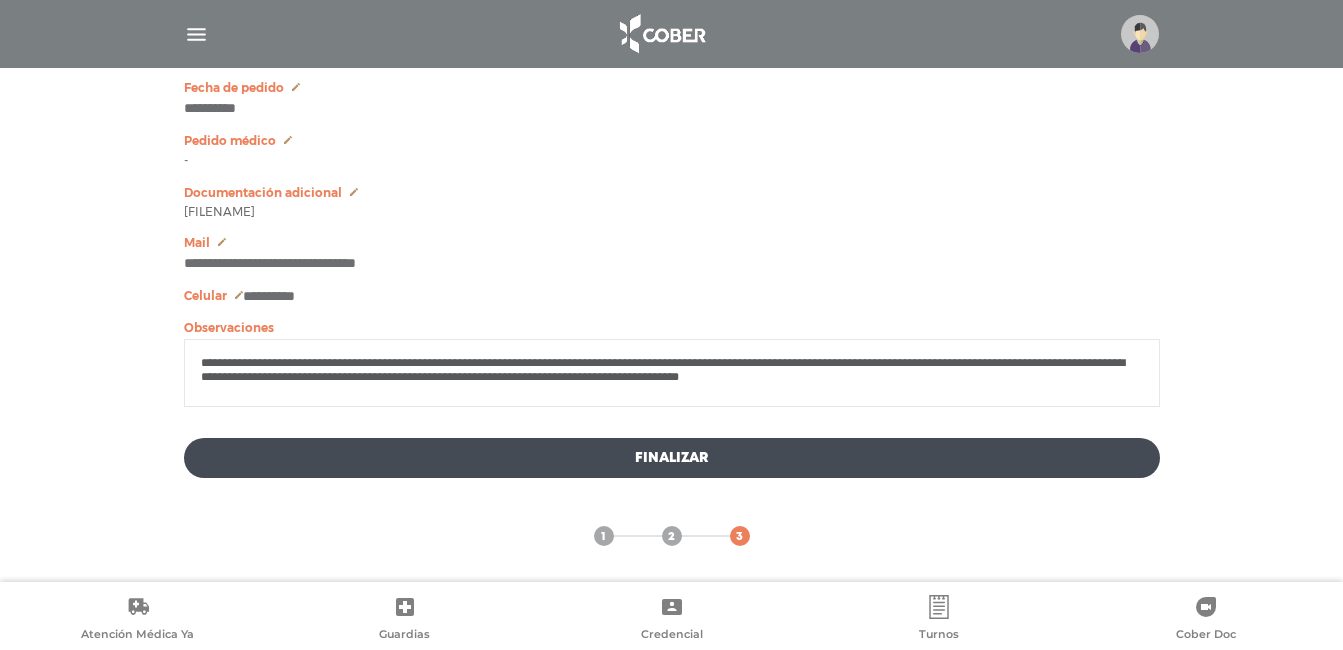 click on "**********" at bounding box center (672, 373) 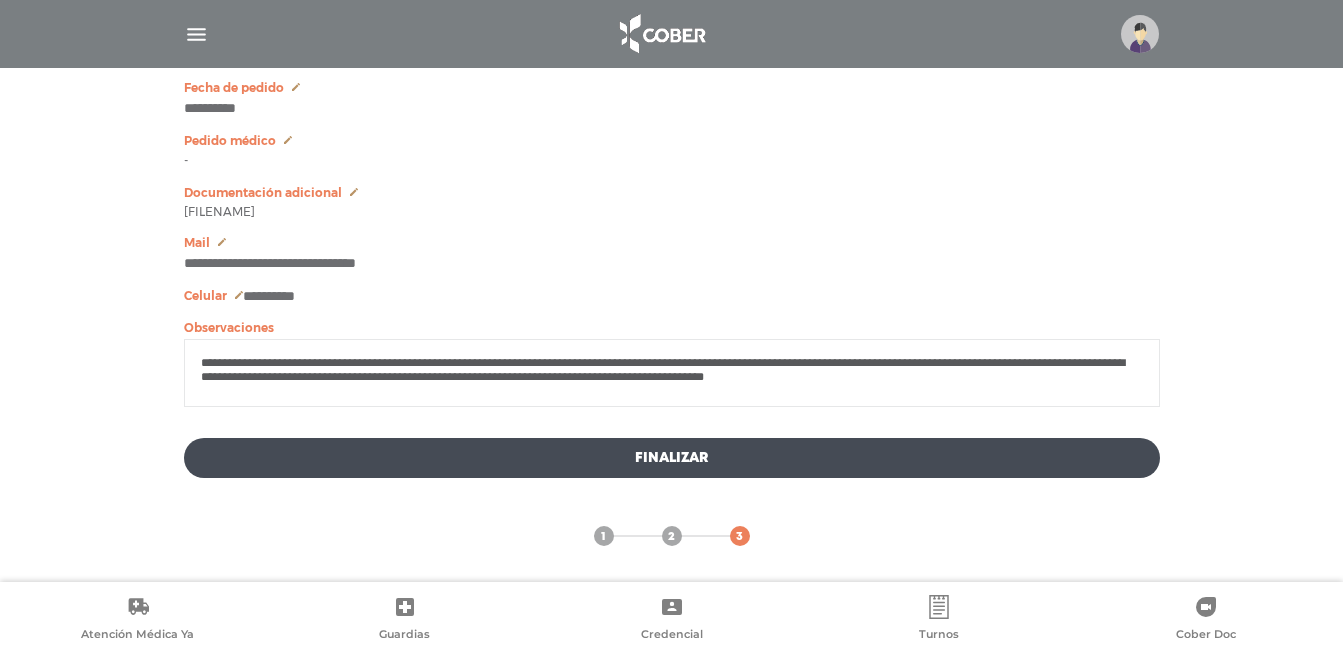 type on "**********" 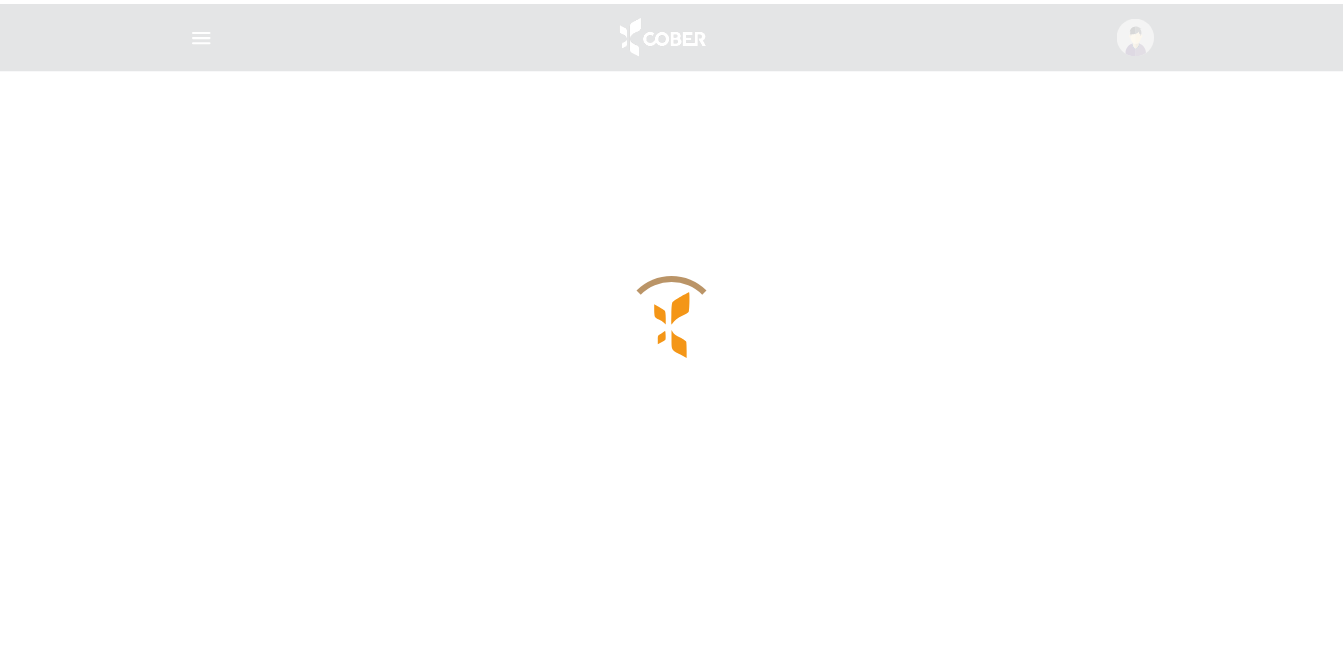 scroll, scrollTop: 0, scrollLeft: 0, axis: both 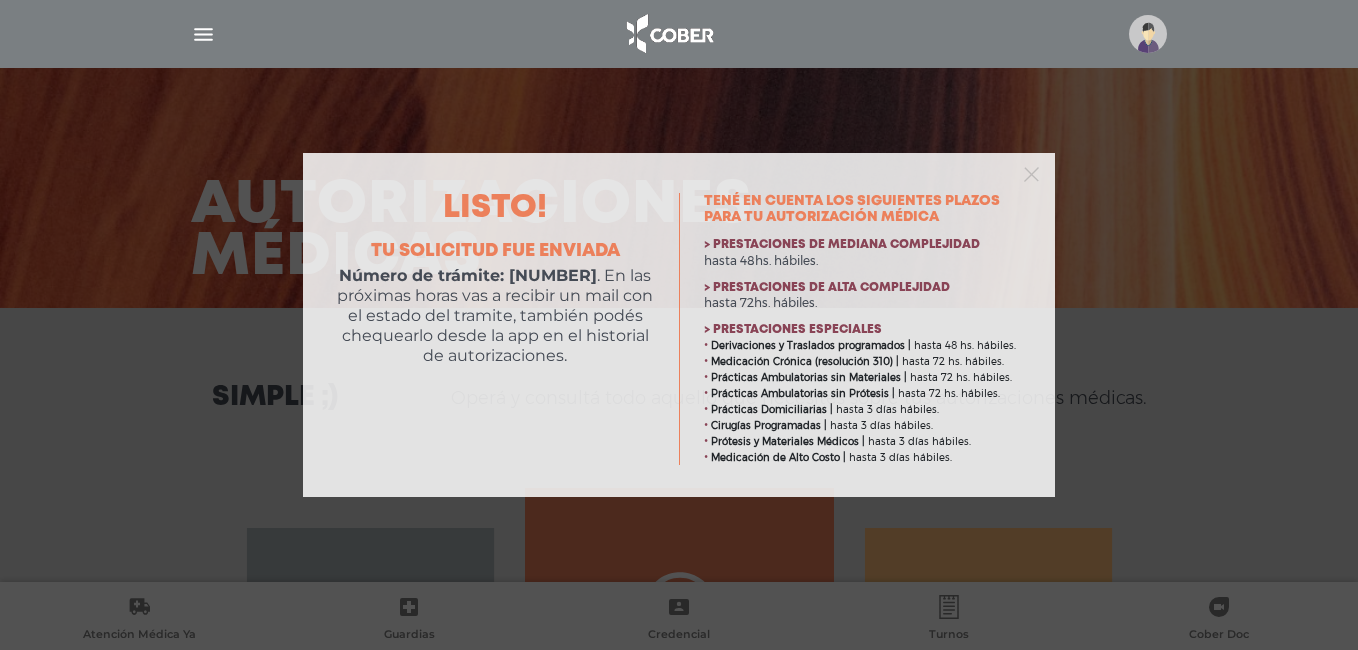 click on "Listo!
Tu solicitud fue enviada
Número de trámite: [NUMBER] .  En las próximas horas vas a recibir un mail con el estado del tramite, también podés chequearlo desde la app en el historial de autorizaciones.
Consultá plazos estimados
Tené en cuenta los siguientes plazos para tu autorización médica
> Prestaciones de mediana complejidad
hasta 48hs. hábiles." at bounding box center [679, 325] 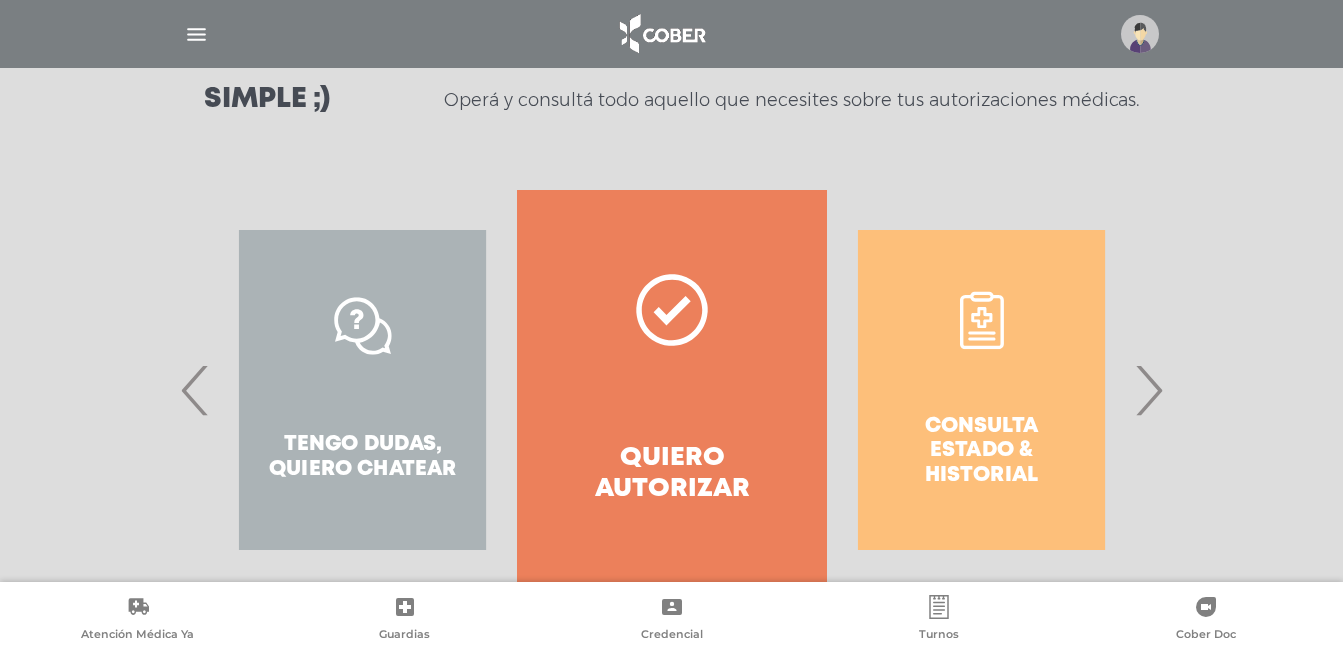scroll, scrollTop: 354, scrollLeft: 0, axis: vertical 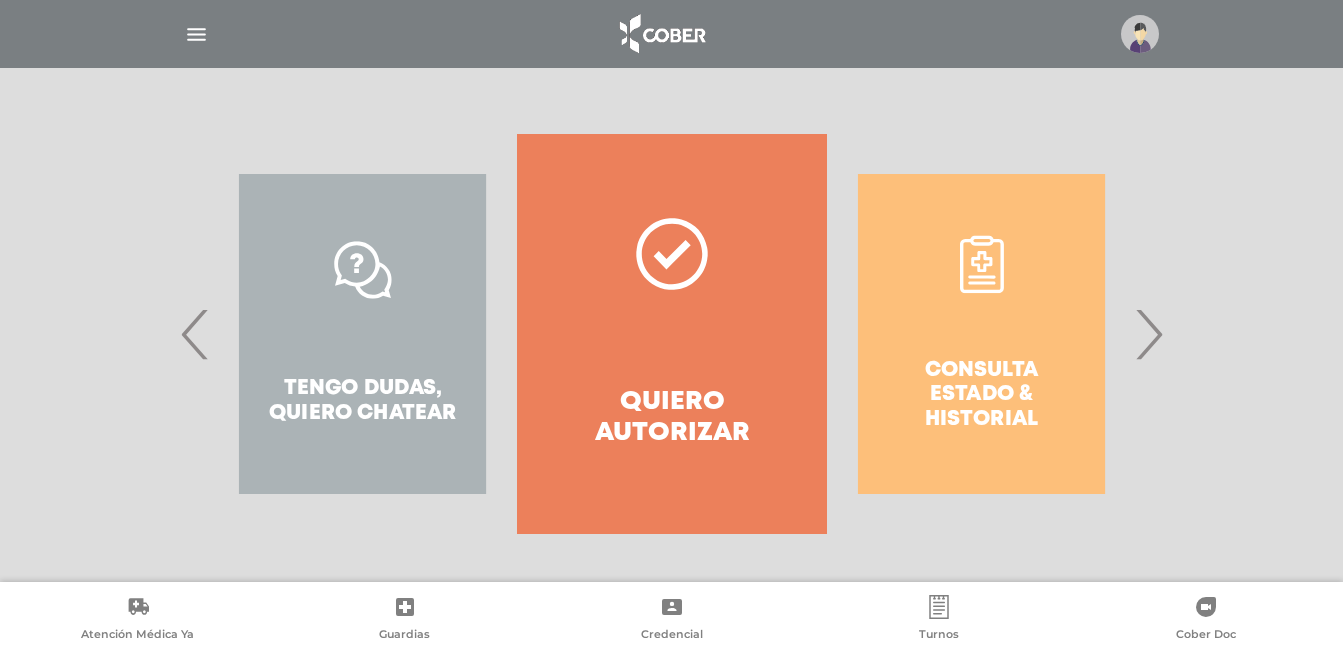 click on "Consulta estado & historial" at bounding box center [981, 334] 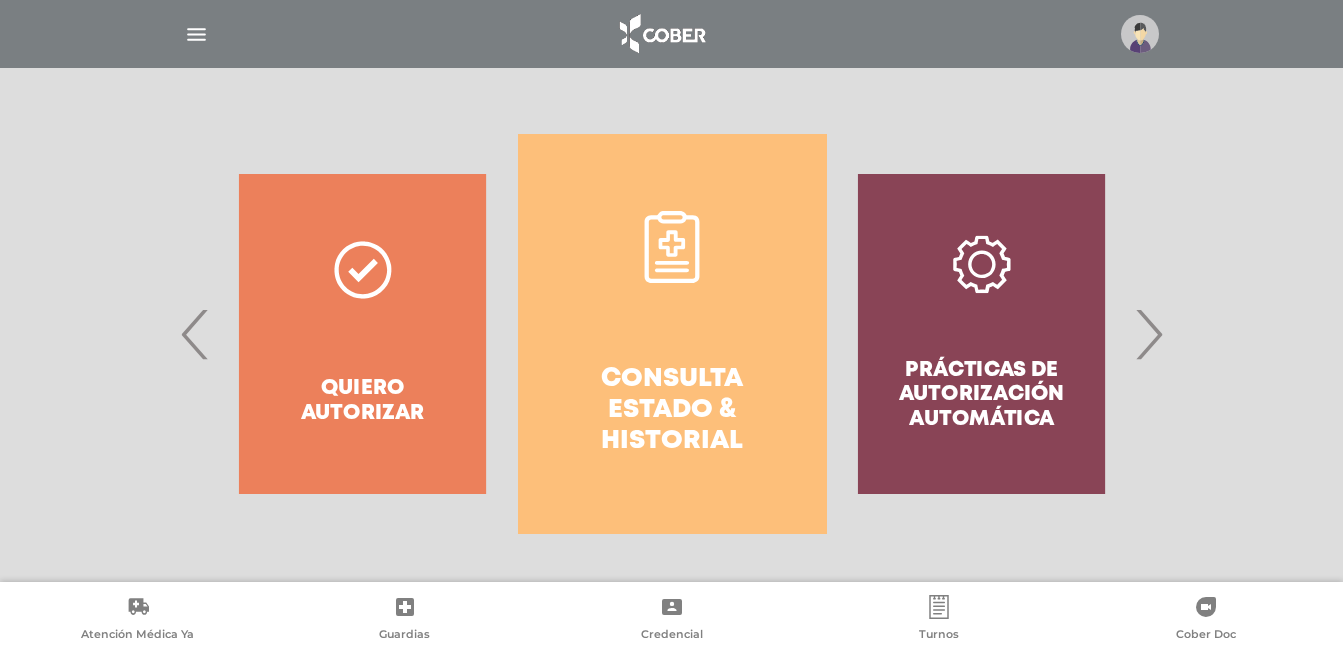 click on "Consulta estado & historial" at bounding box center [672, 411] 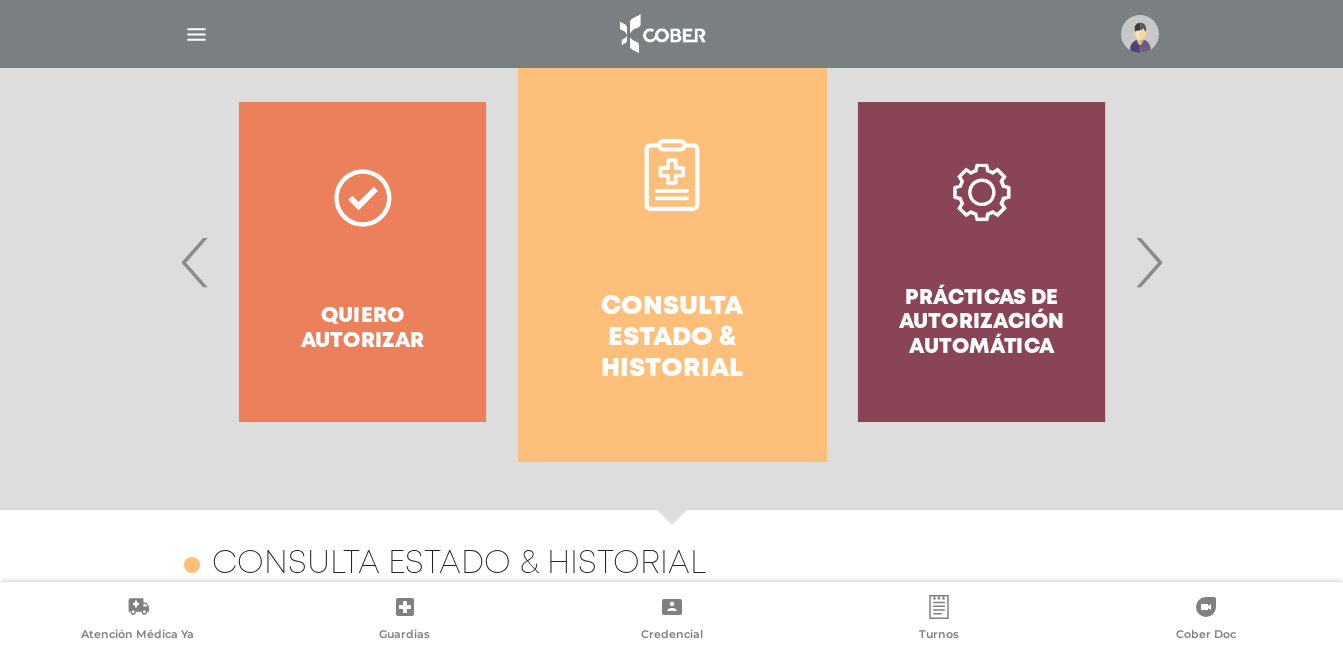 scroll, scrollTop: 388, scrollLeft: 0, axis: vertical 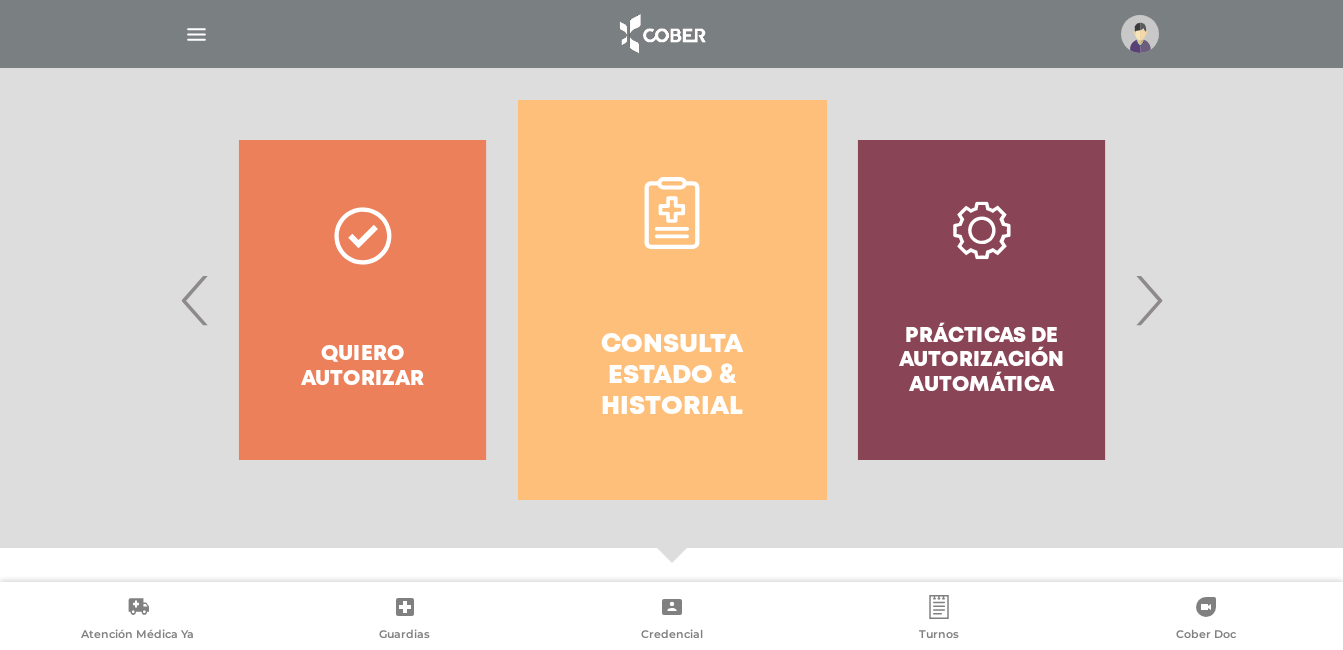 click on "›" at bounding box center (1148, 300) 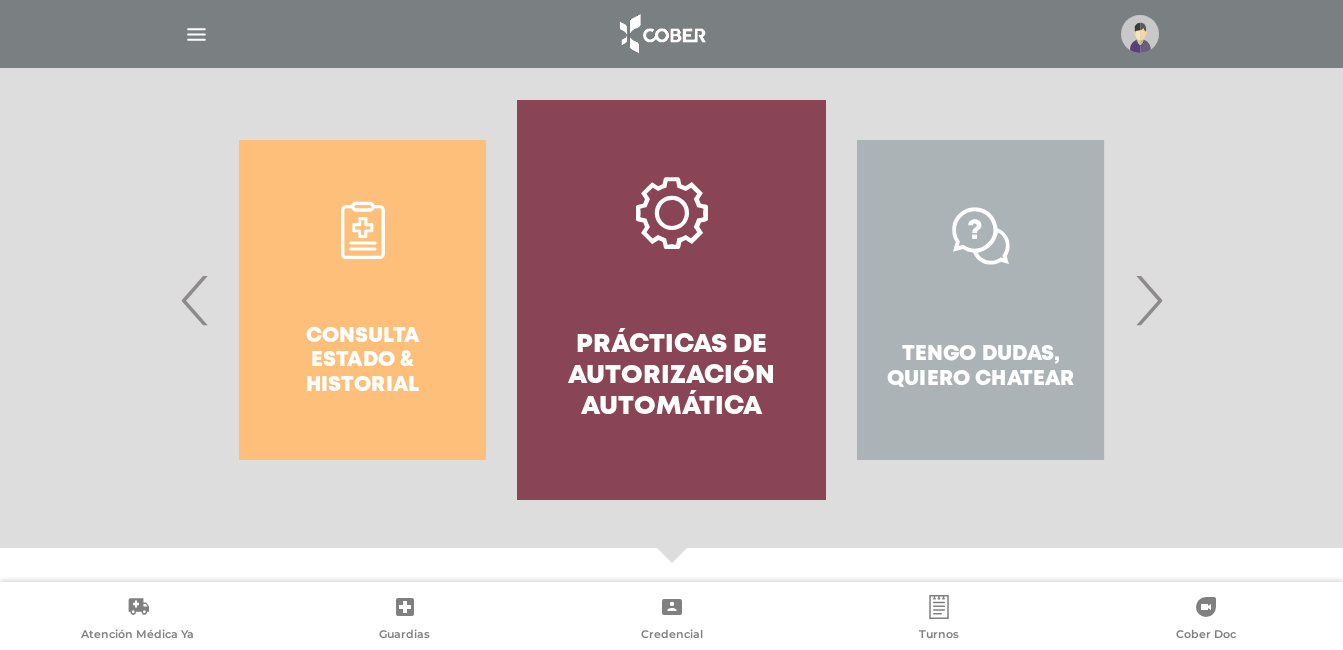 click on "›" at bounding box center [1148, 300] 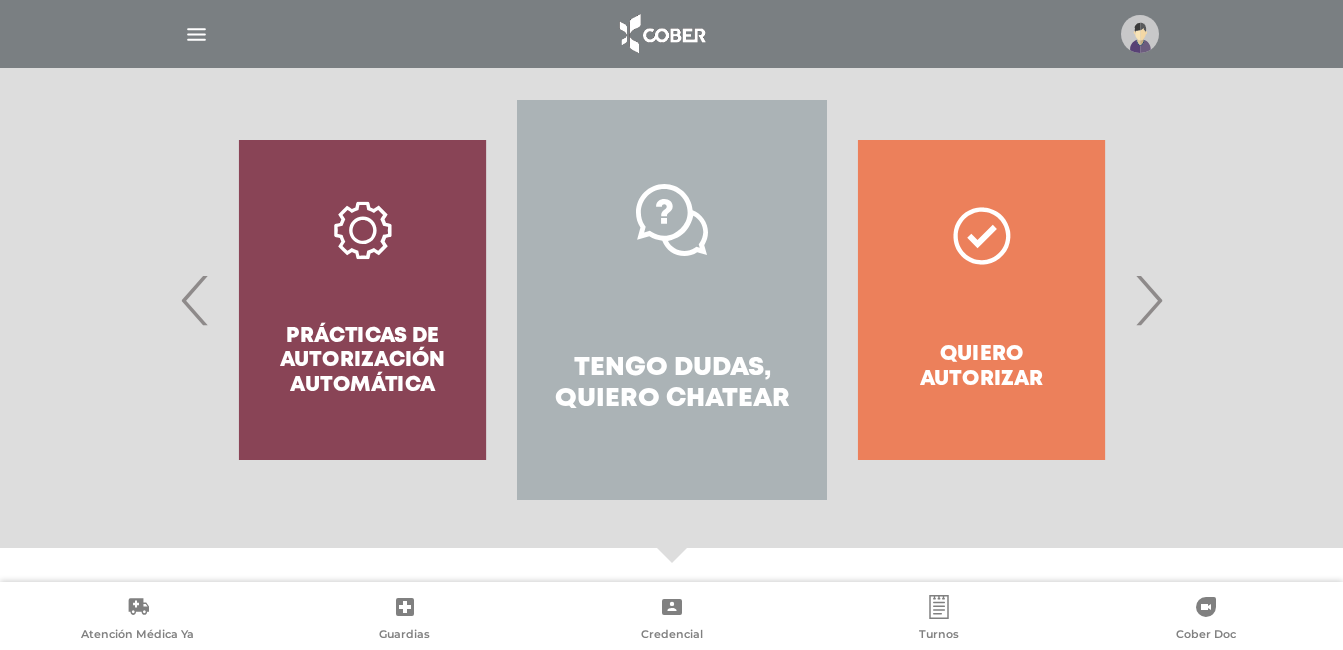 click on "›" at bounding box center [1148, 300] 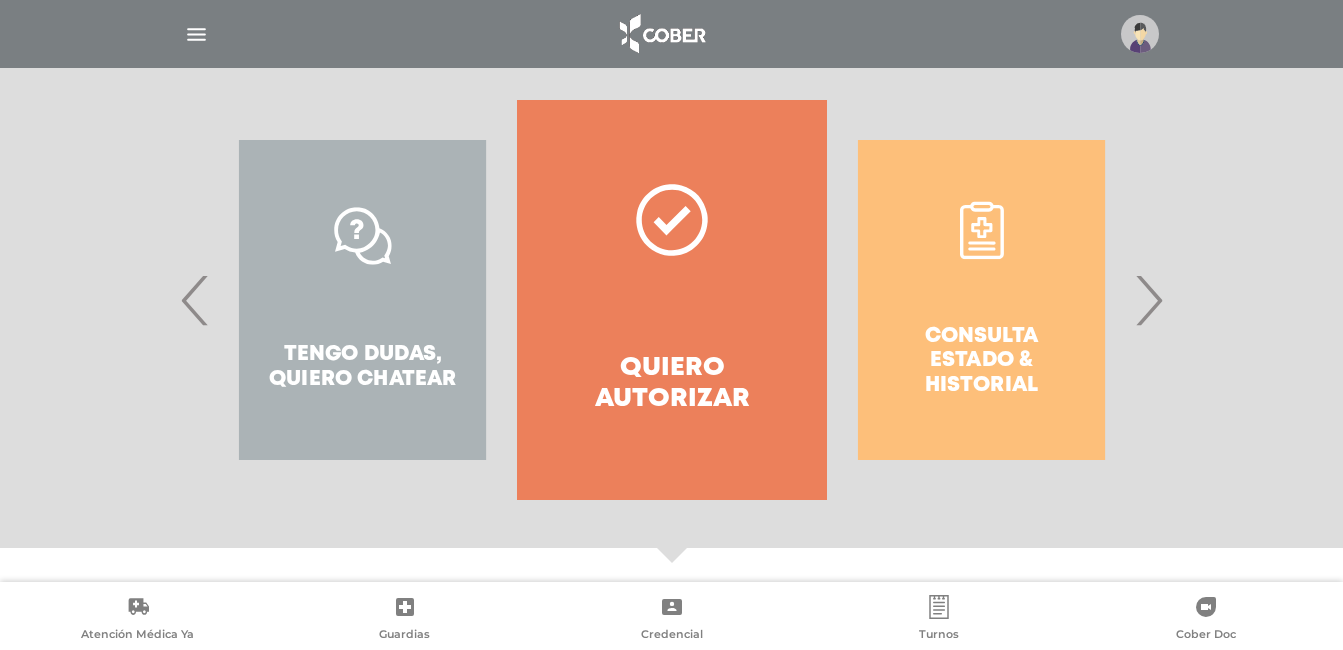 click on "›" at bounding box center [1148, 300] 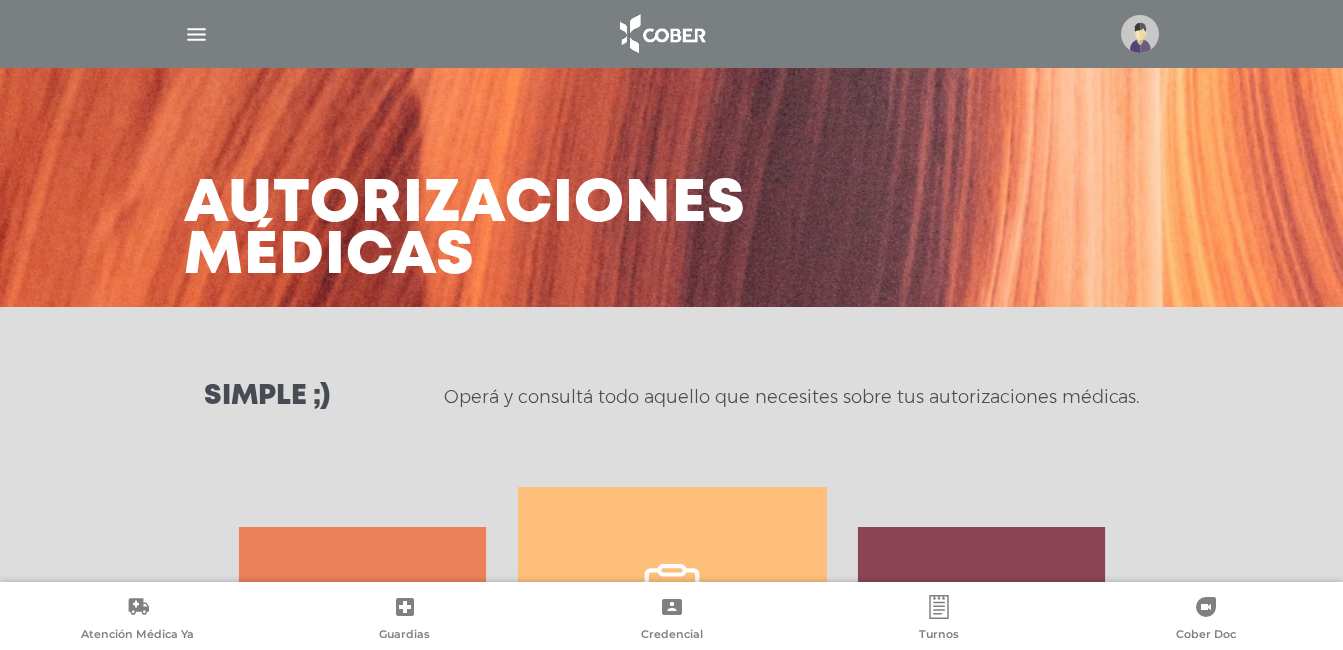 scroll, scrollTop: 0, scrollLeft: 0, axis: both 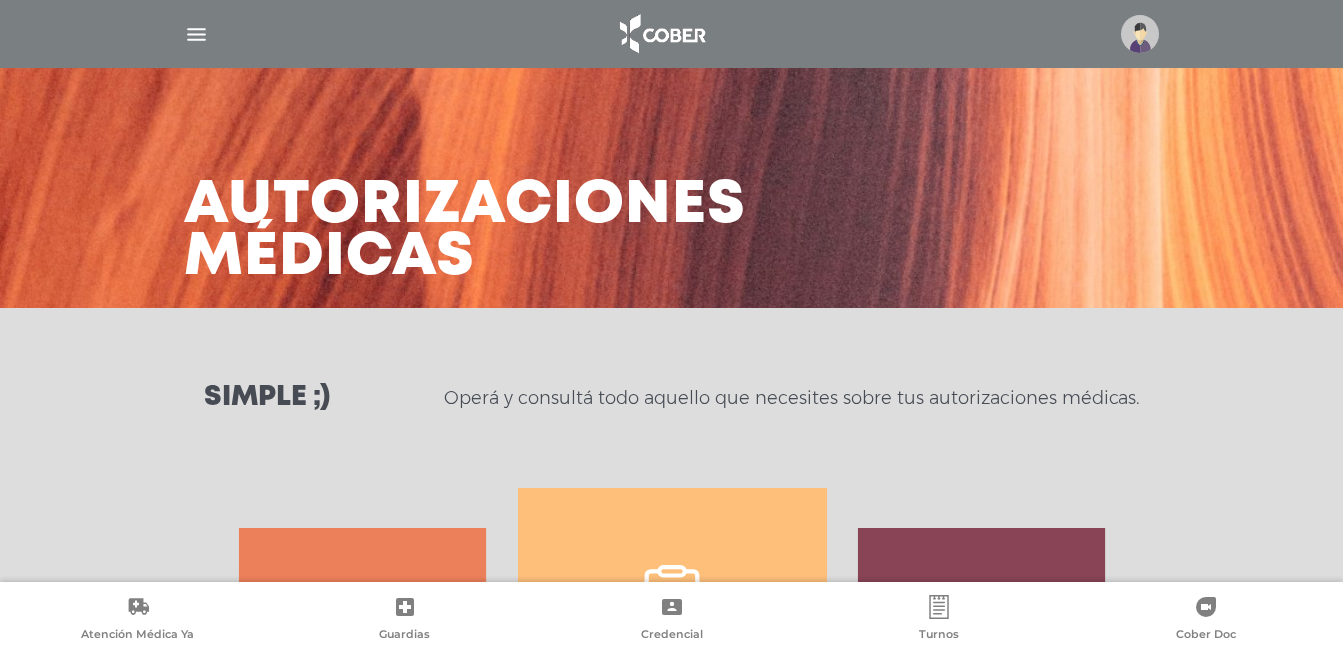 click at bounding box center (196, 34) 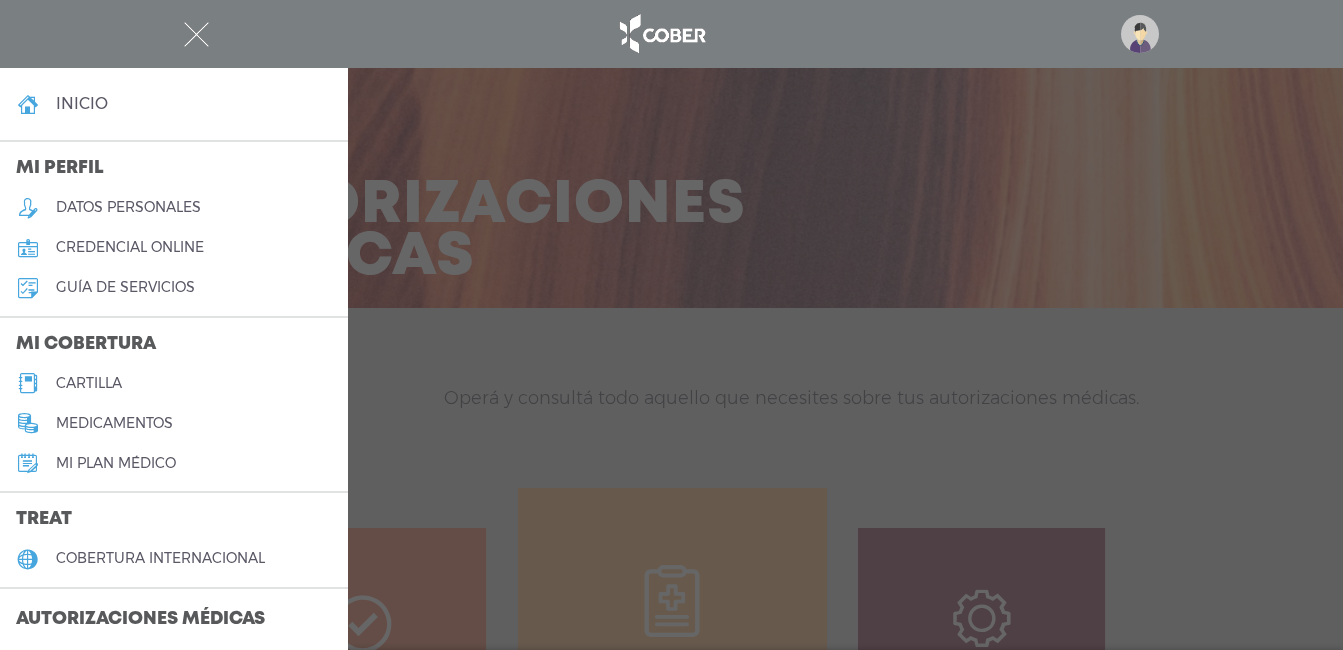 click on "cartilla" at bounding box center (174, 383) 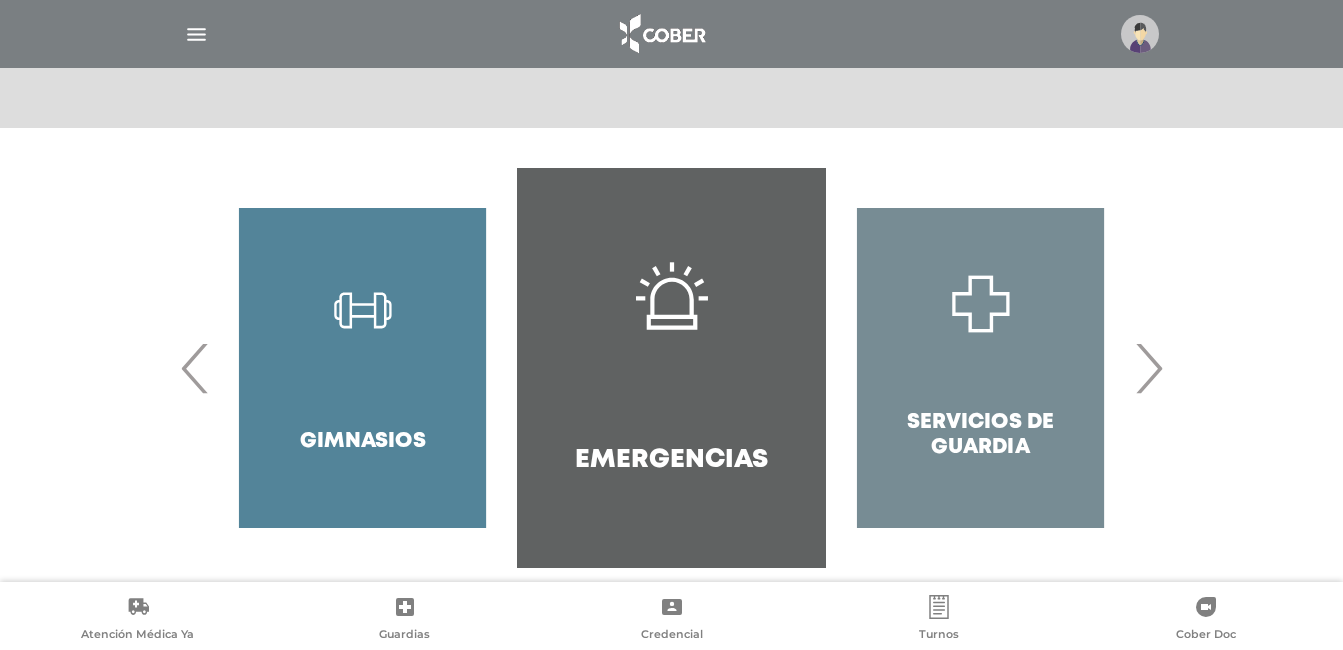 scroll, scrollTop: 377, scrollLeft: 0, axis: vertical 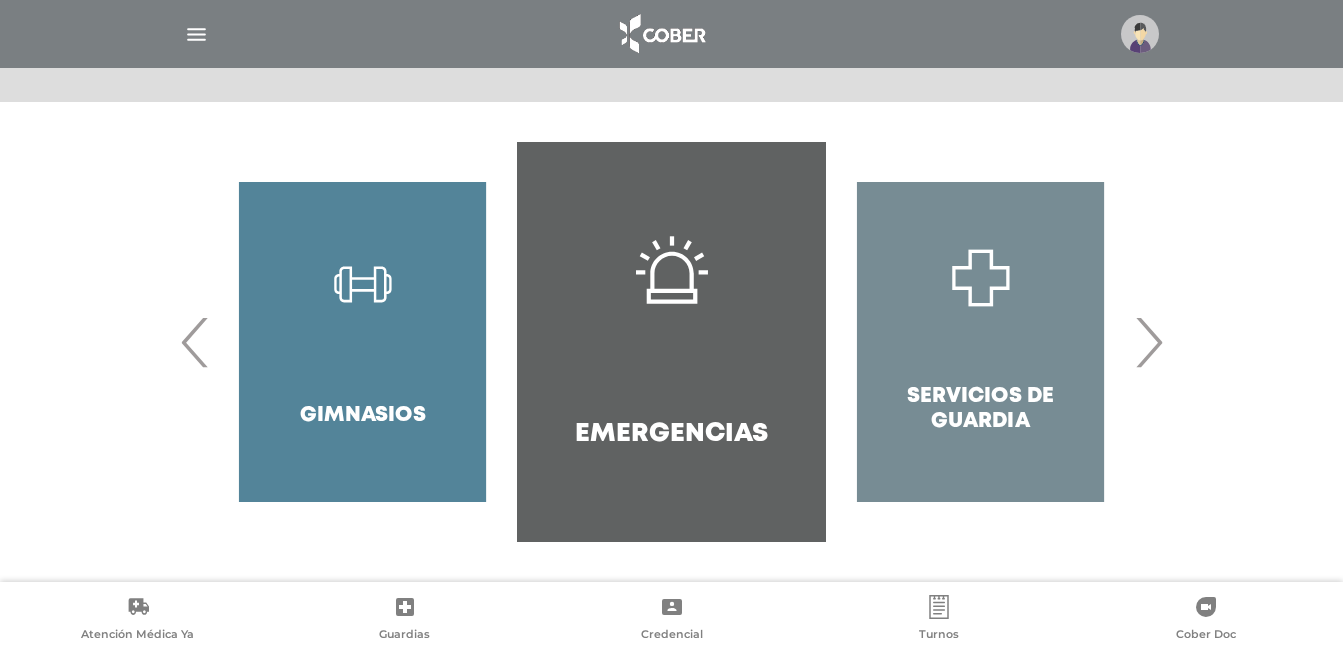 click on "›" at bounding box center (1148, 342) 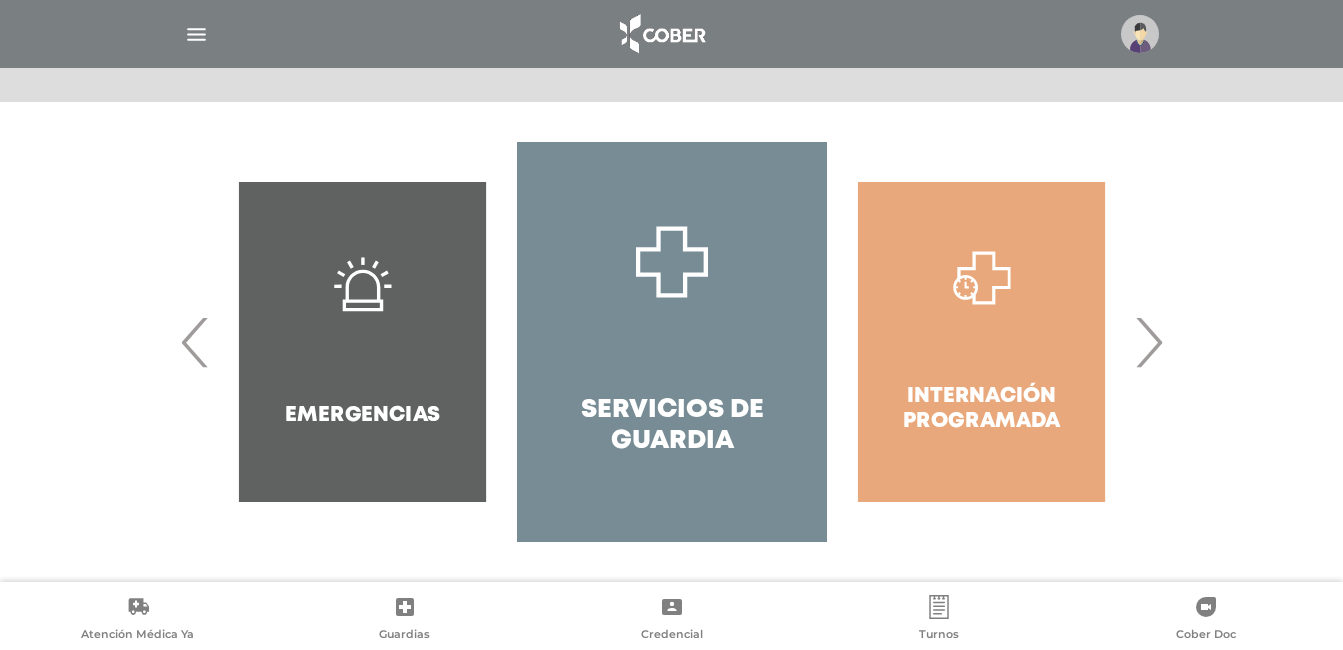 click on "›" at bounding box center [1148, 342] 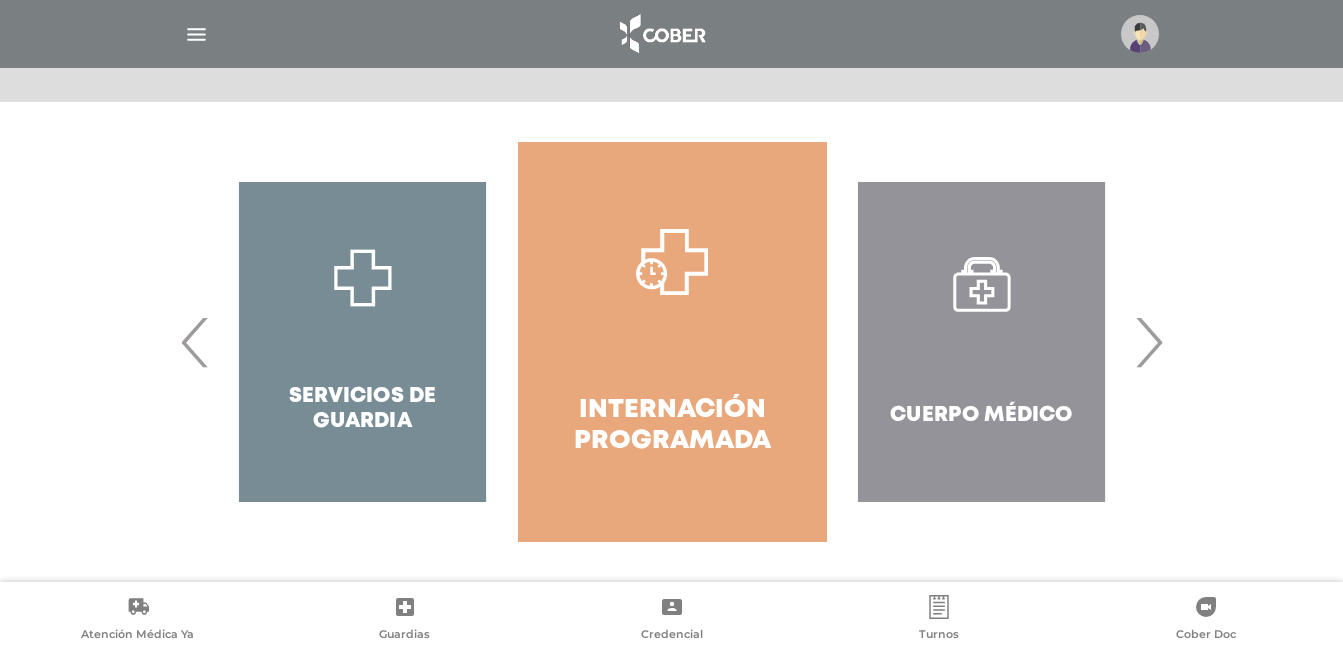 click on "›" at bounding box center [1148, 342] 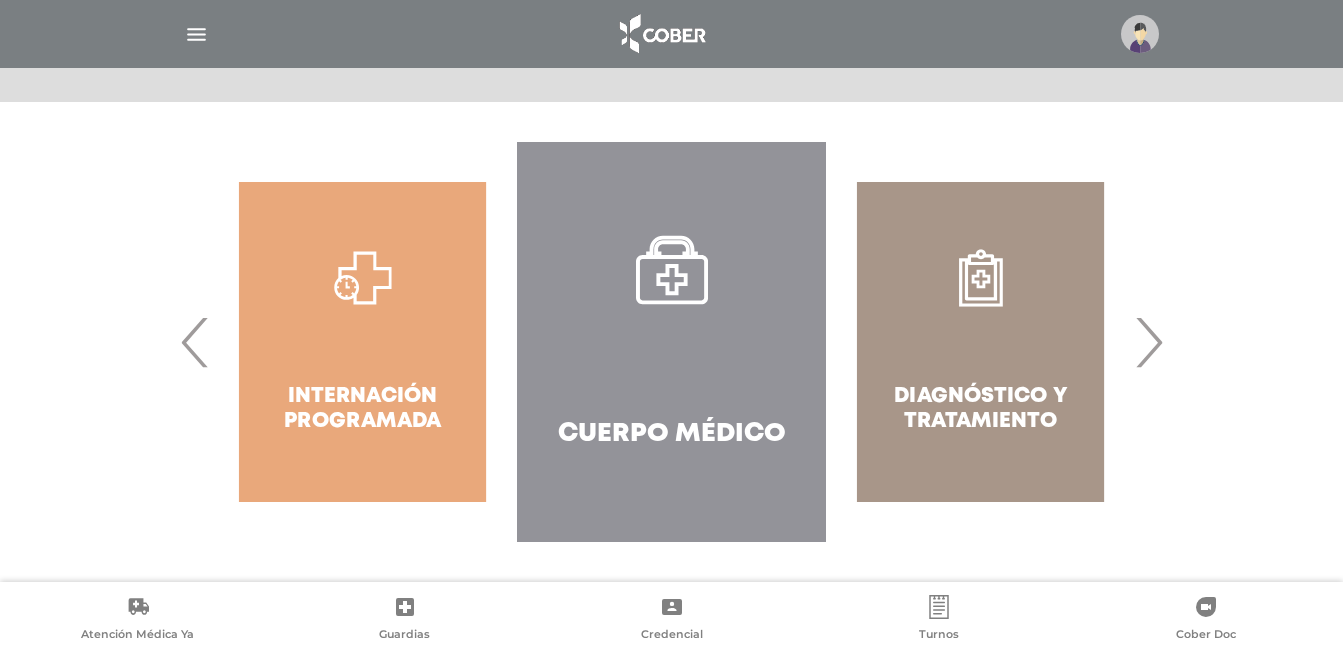 click on "›" at bounding box center (1148, 342) 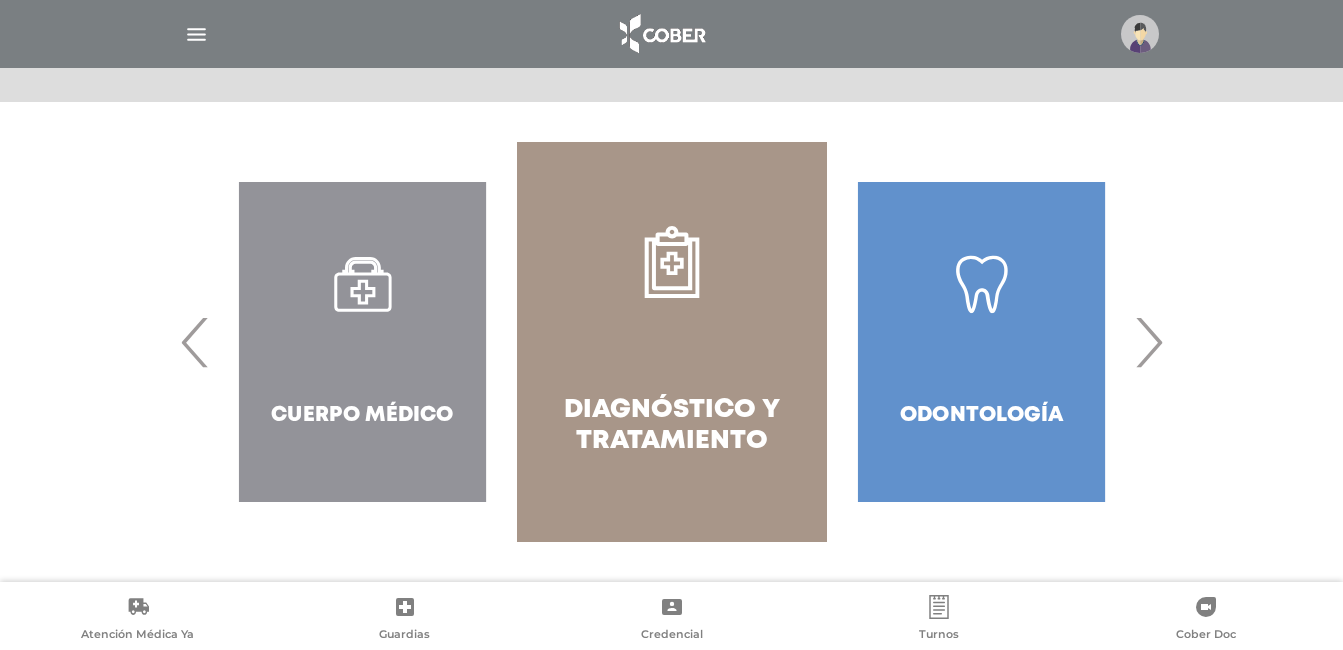 click on "›" at bounding box center [1148, 342] 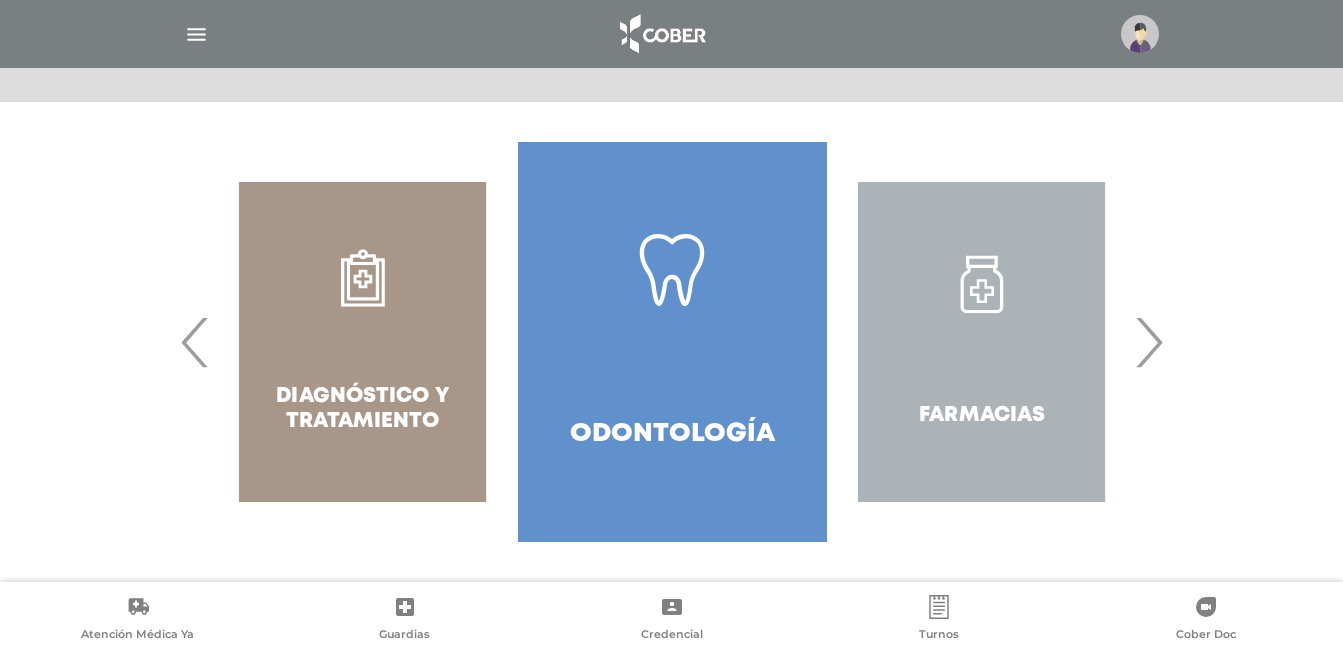 click on "›" at bounding box center (1148, 342) 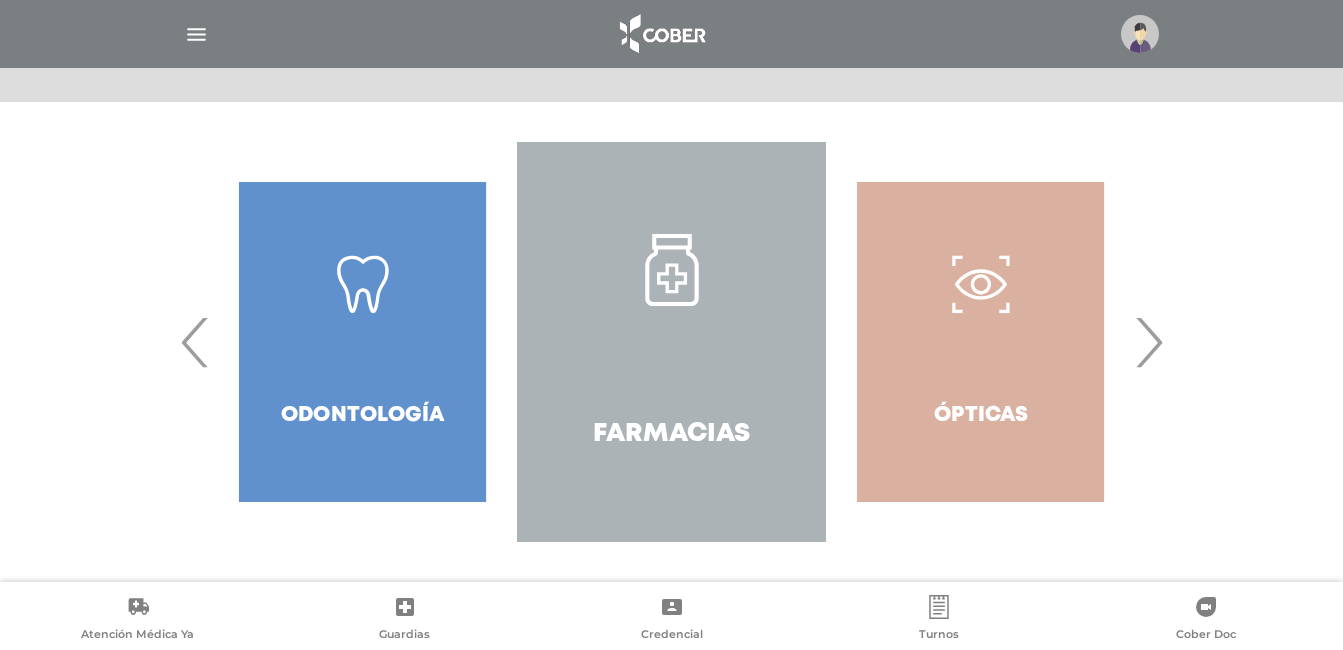 click on "›" at bounding box center [1148, 342] 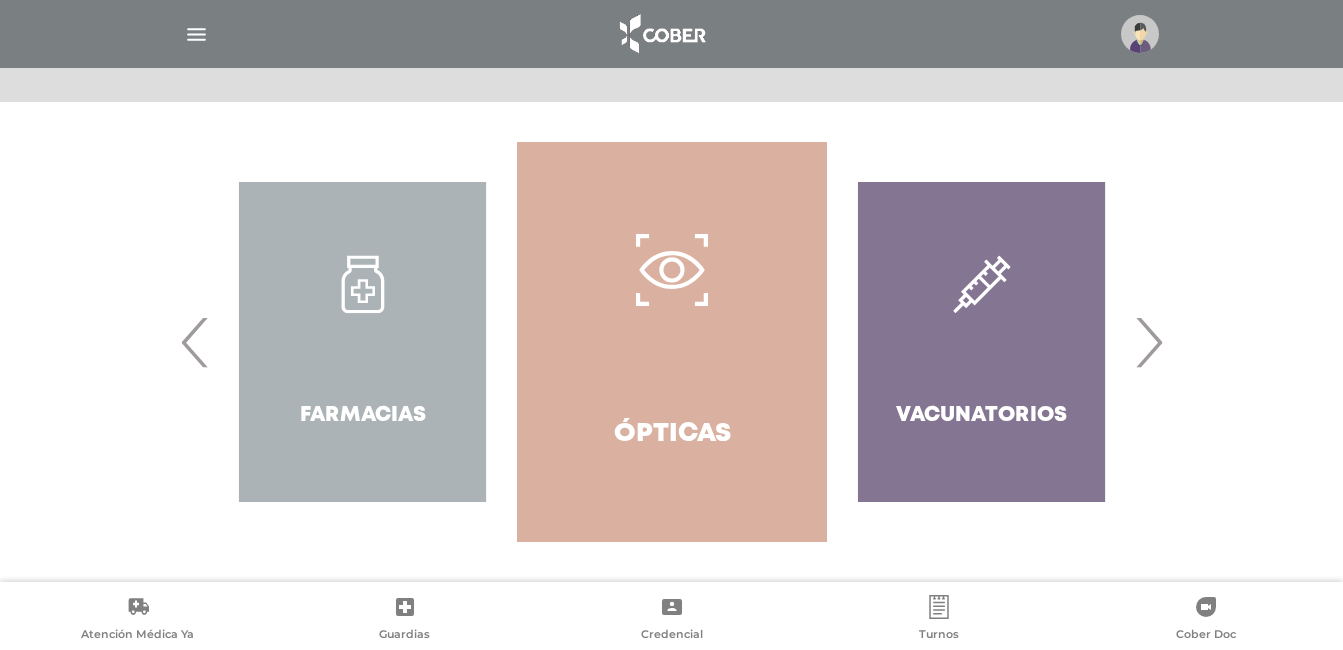 click on "›" at bounding box center (1148, 342) 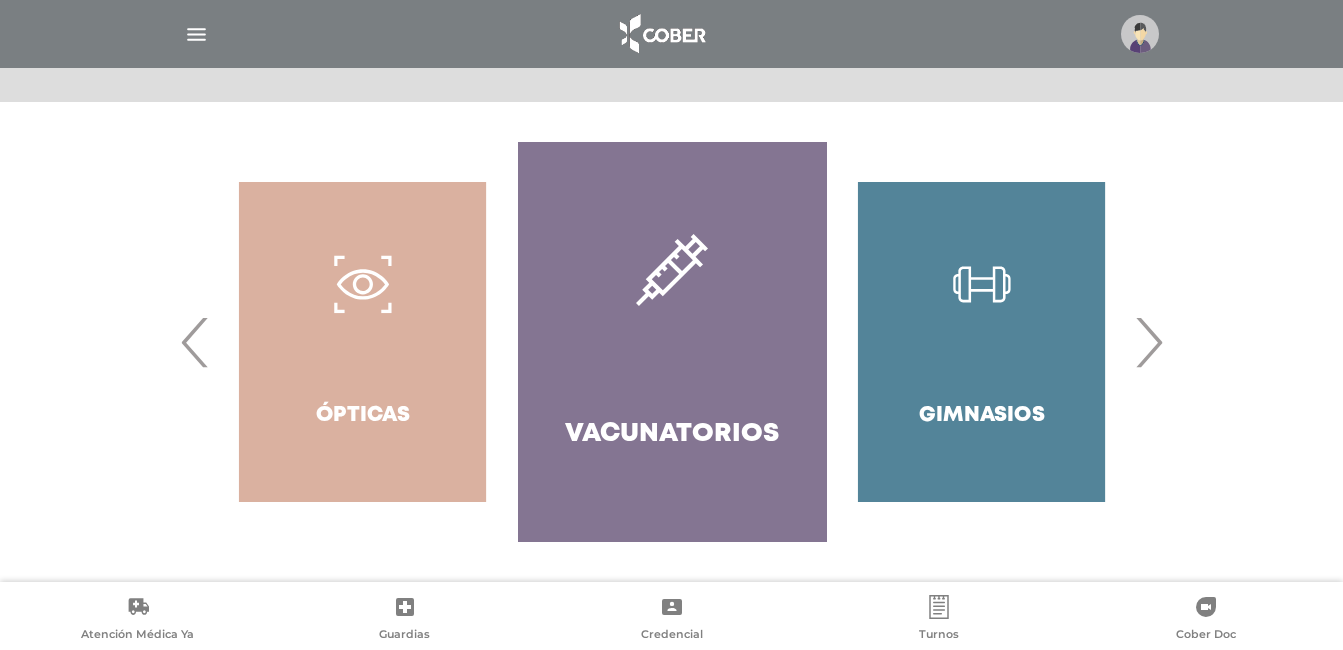 click on "›" at bounding box center [1148, 342] 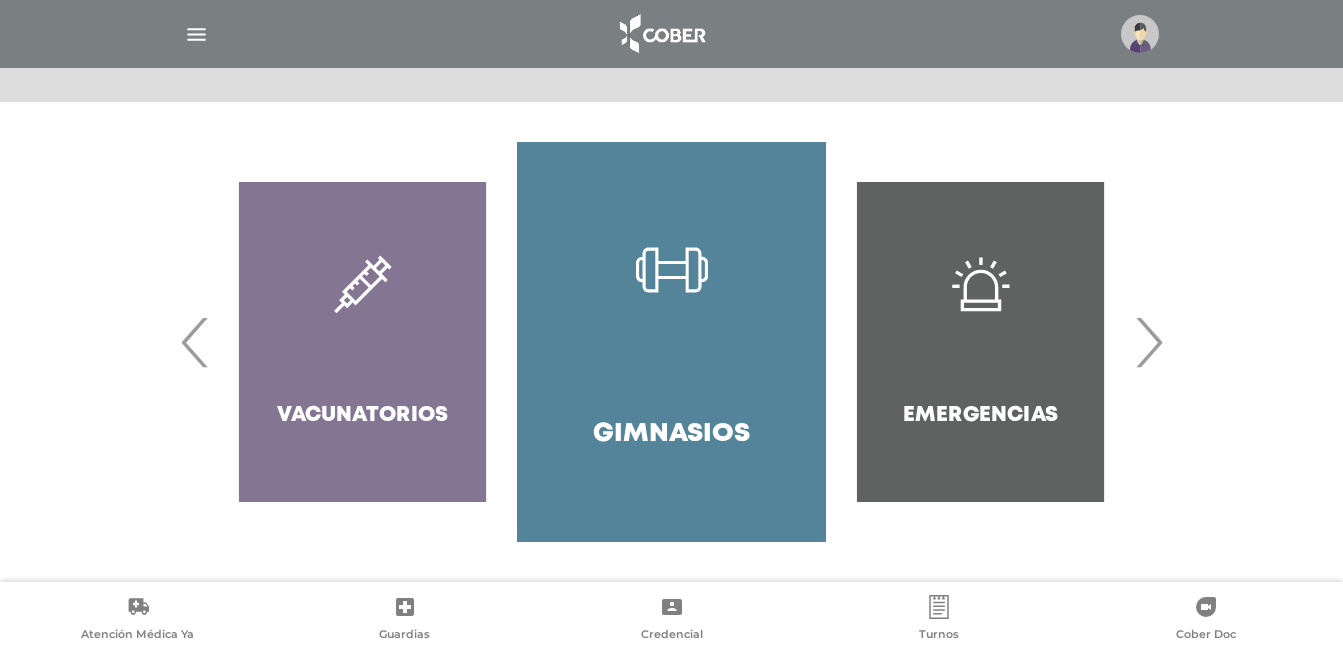 click on "›" at bounding box center [1148, 342] 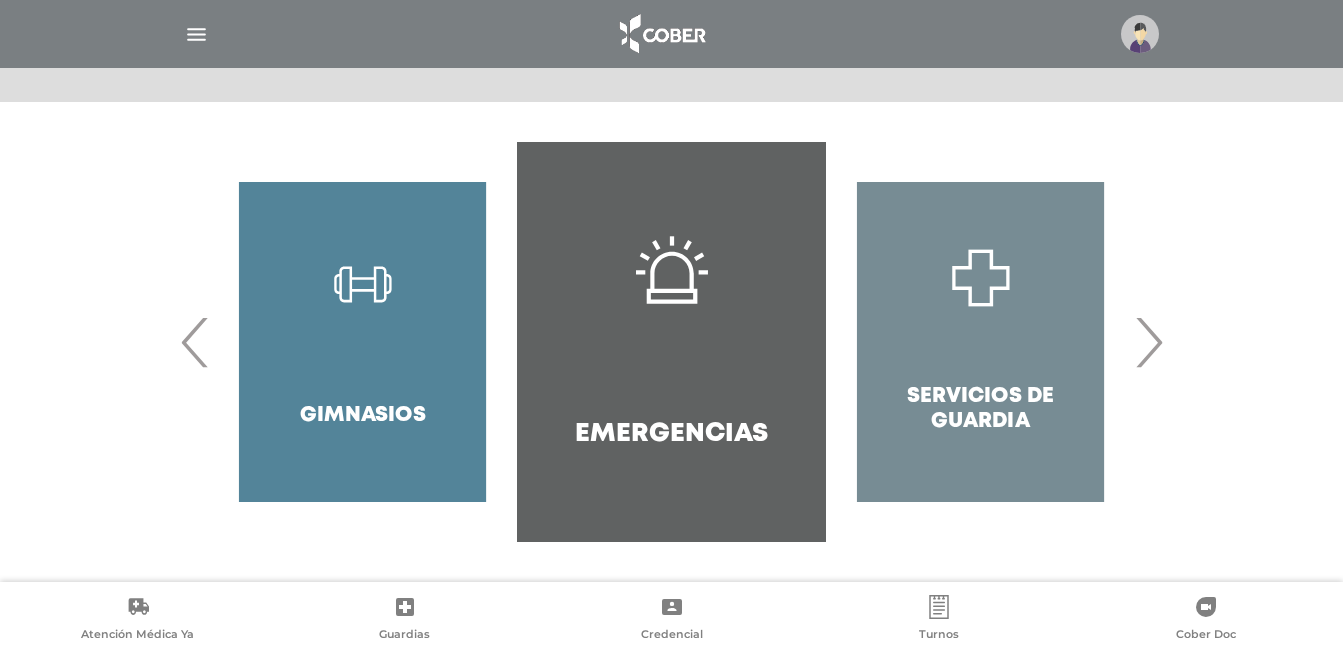 click on "›" at bounding box center (1148, 342) 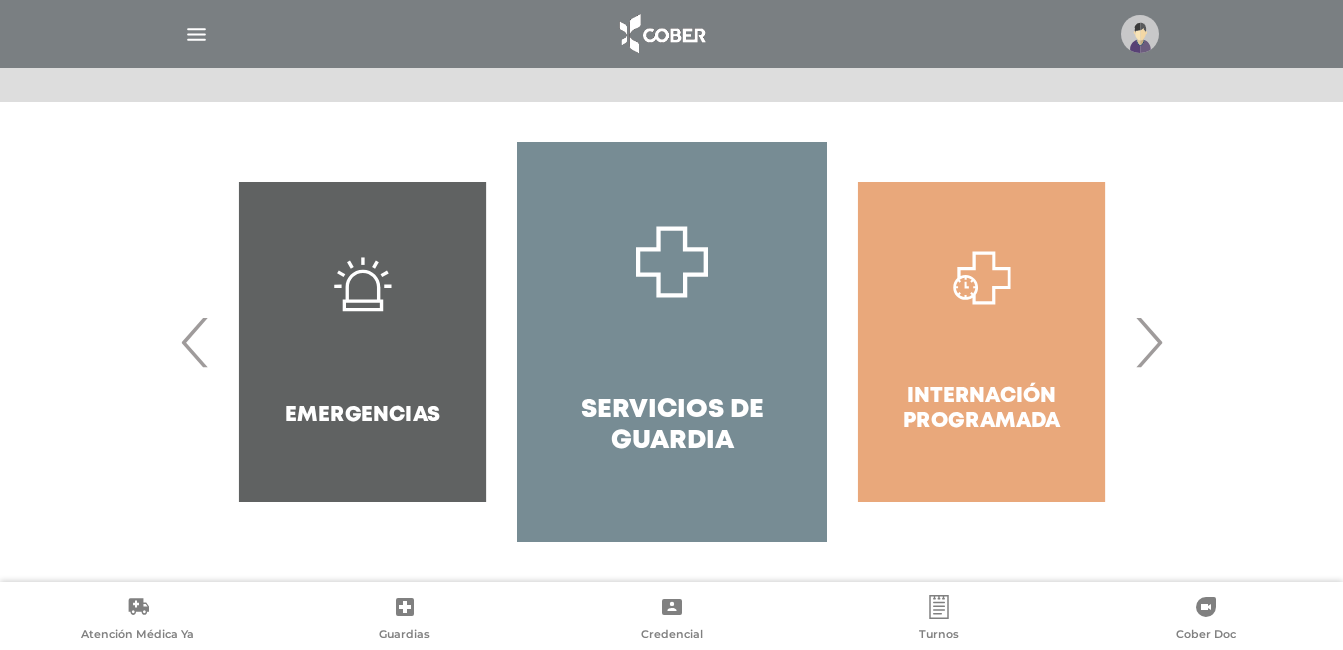 click on "›" at bounding box center [1148, 342] 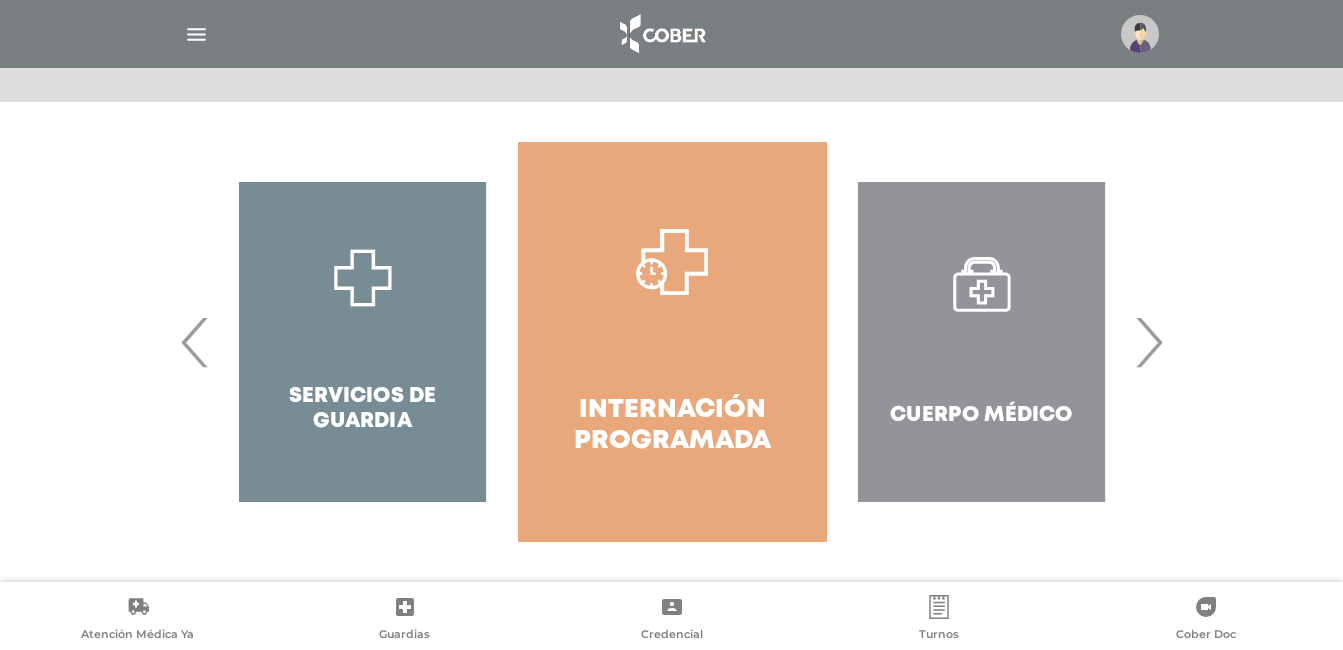 click on "›" at bounding box center [1148, 342] 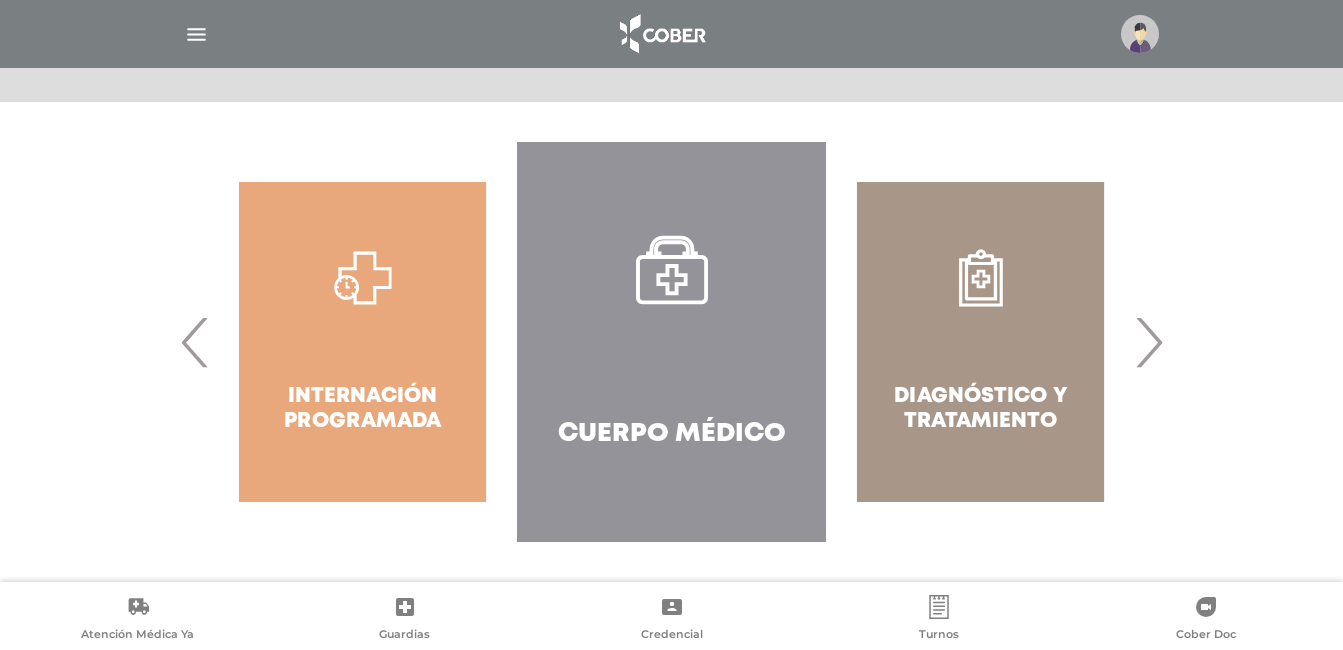 click on "›" at bounding box center [1148, 342] 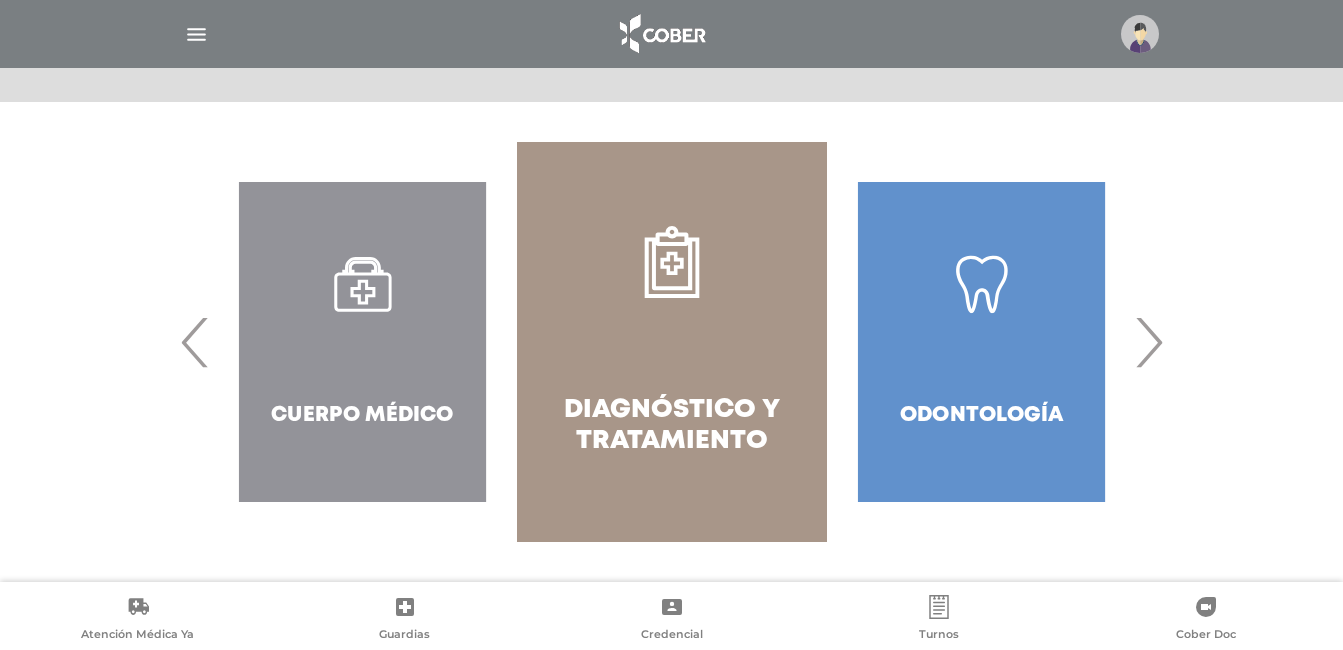click on "›" at bounding box center (1148, 342) 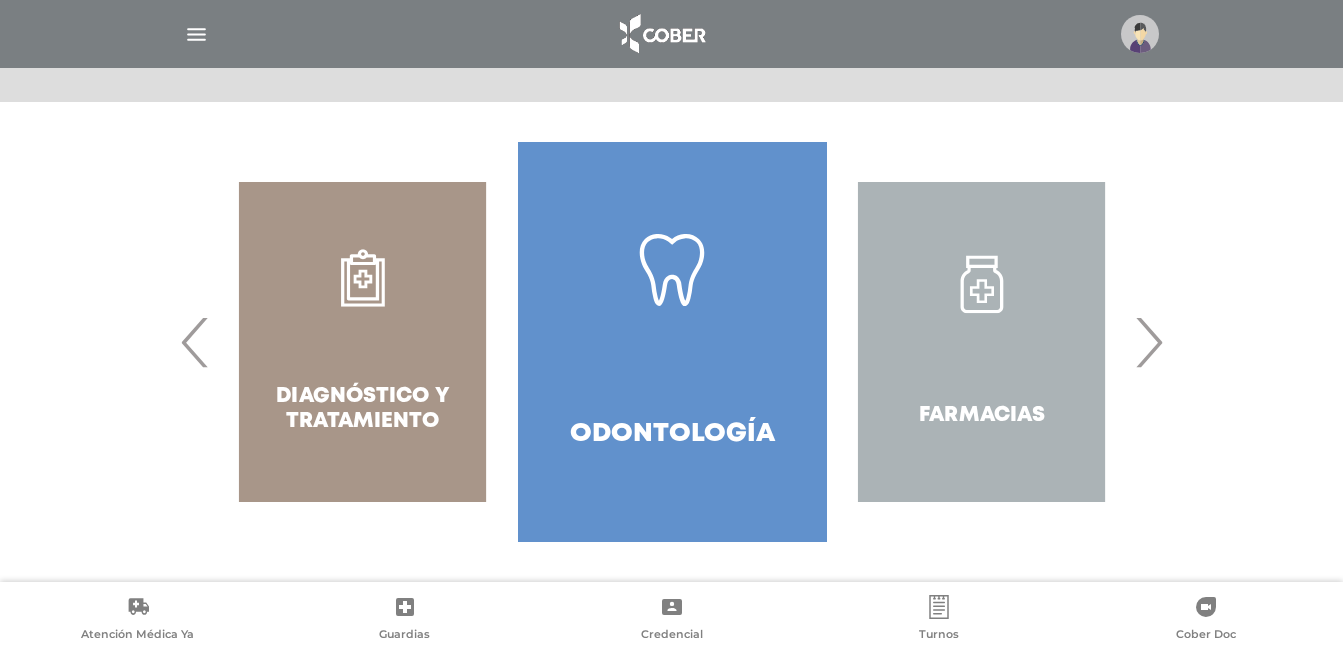 click on "›" at bounding box center (1148, 342) 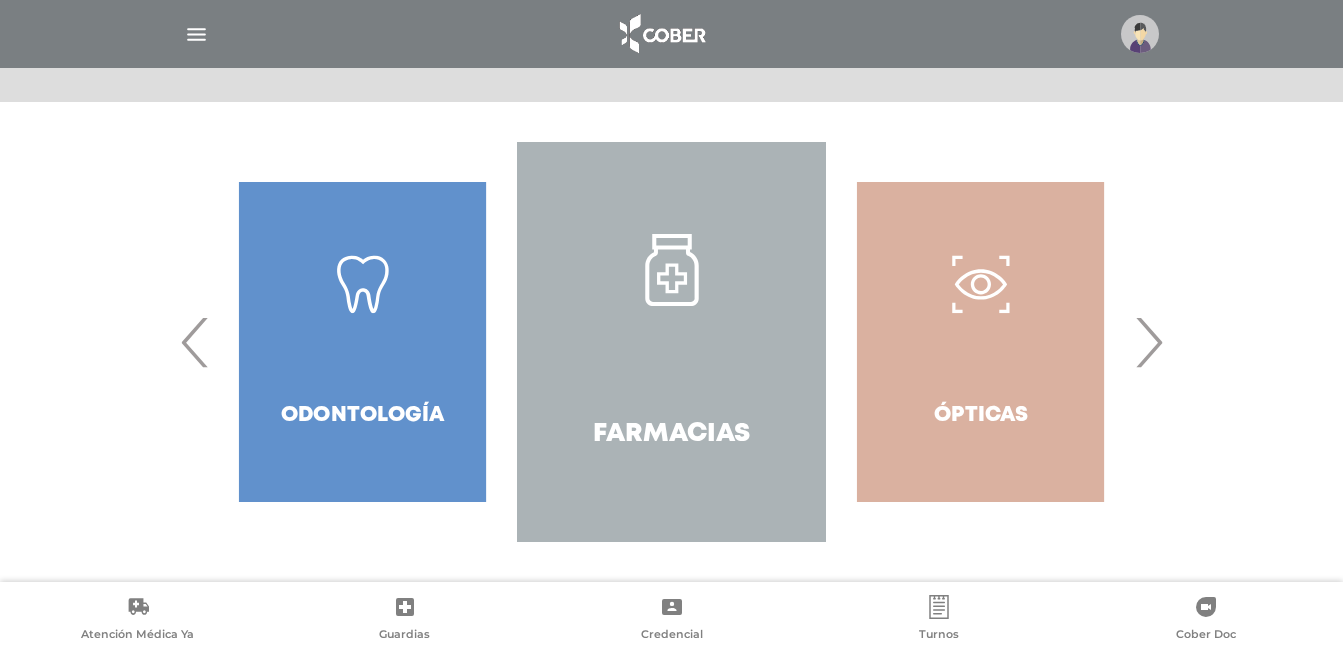 click on "›" at bounding box center (1148, 342) 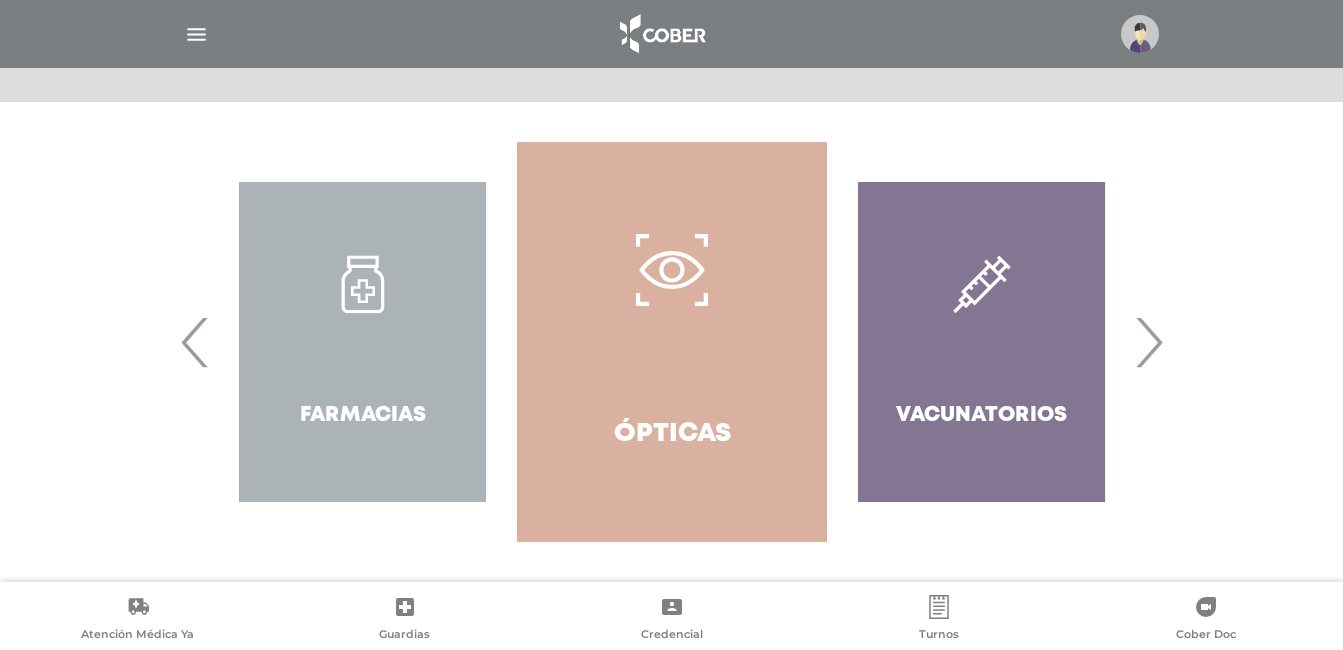 click on "›" at bounding box center (1148, 342) 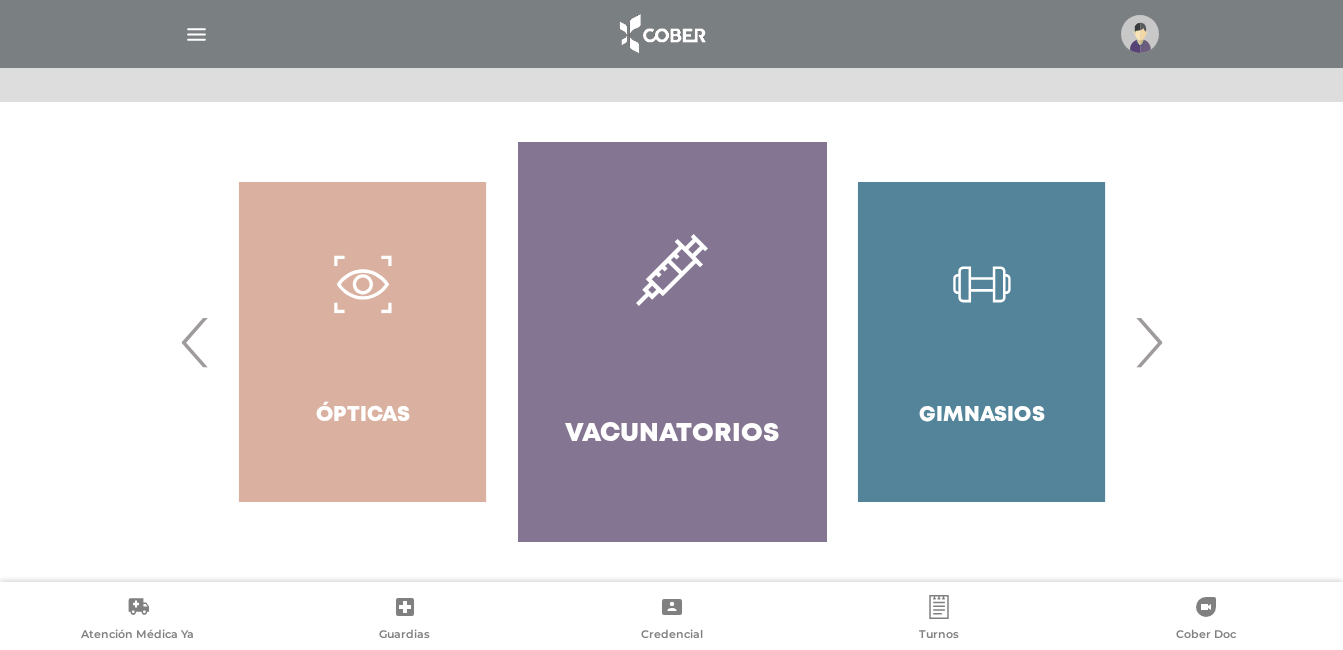 click on "›" at bounding box center [1148, 342] 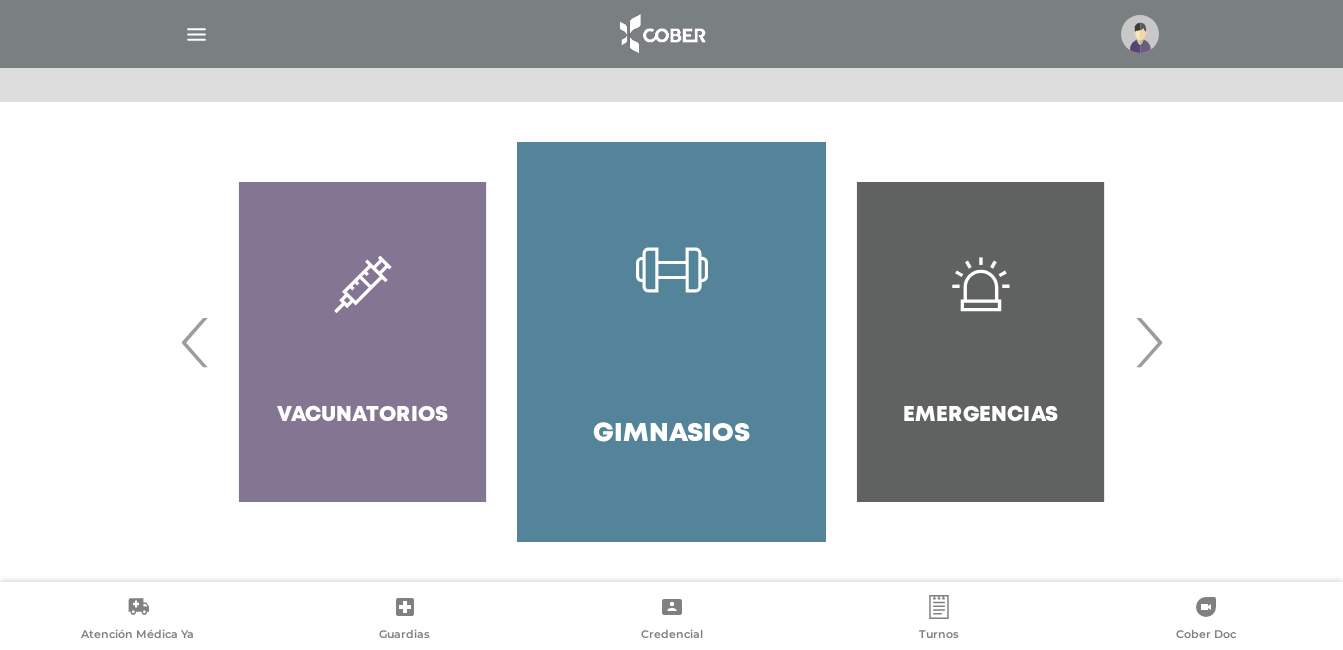 click on "›" at bounding box center (1148, 342) 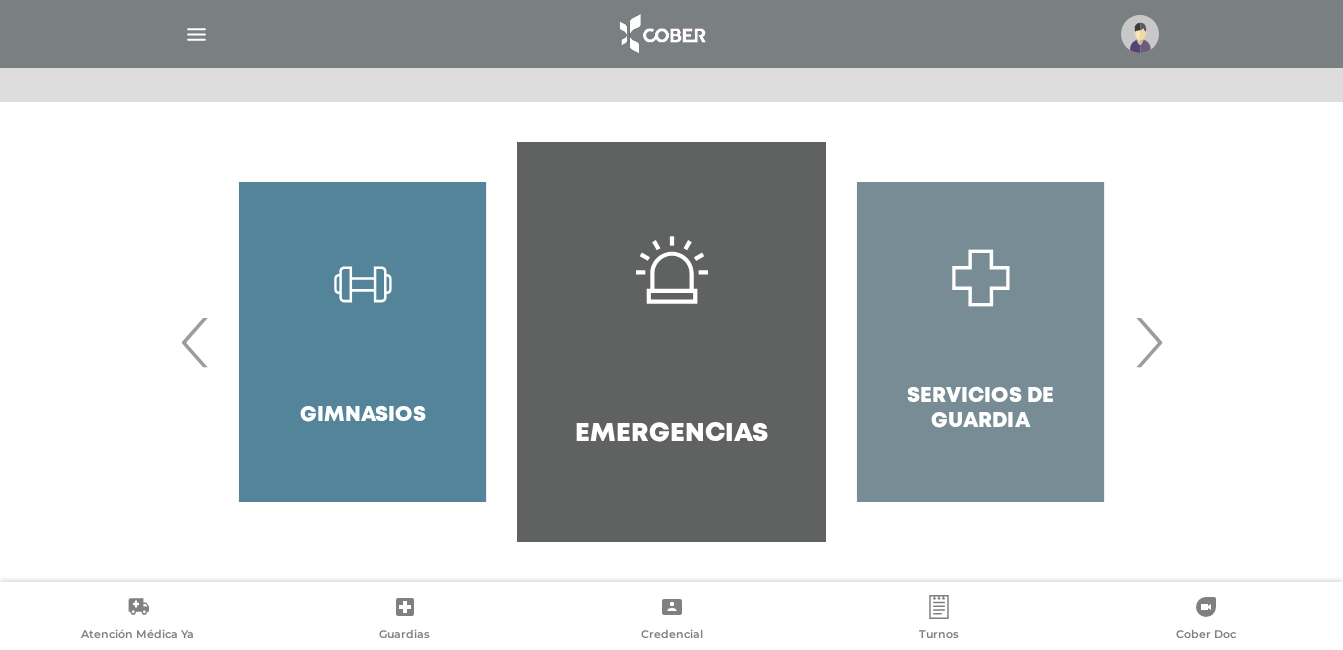 click on "›" at bounding box center (1148, 342) 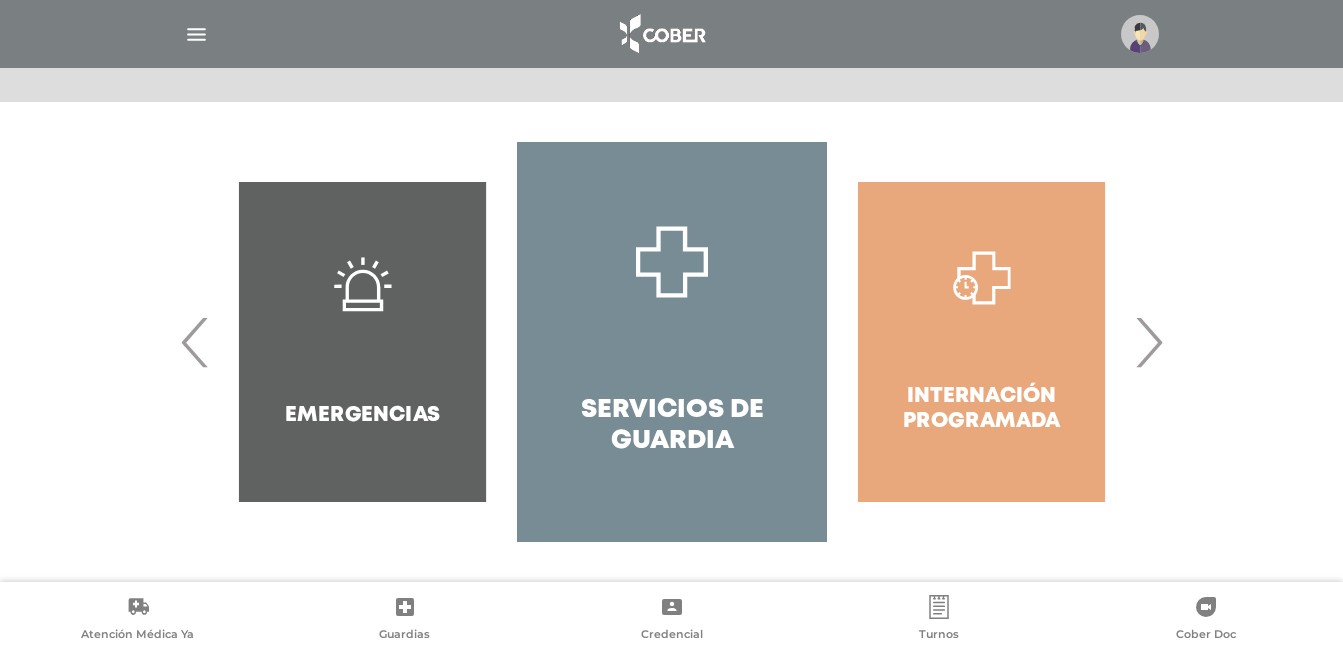 click on "›" at bounding box center [1148, 342] 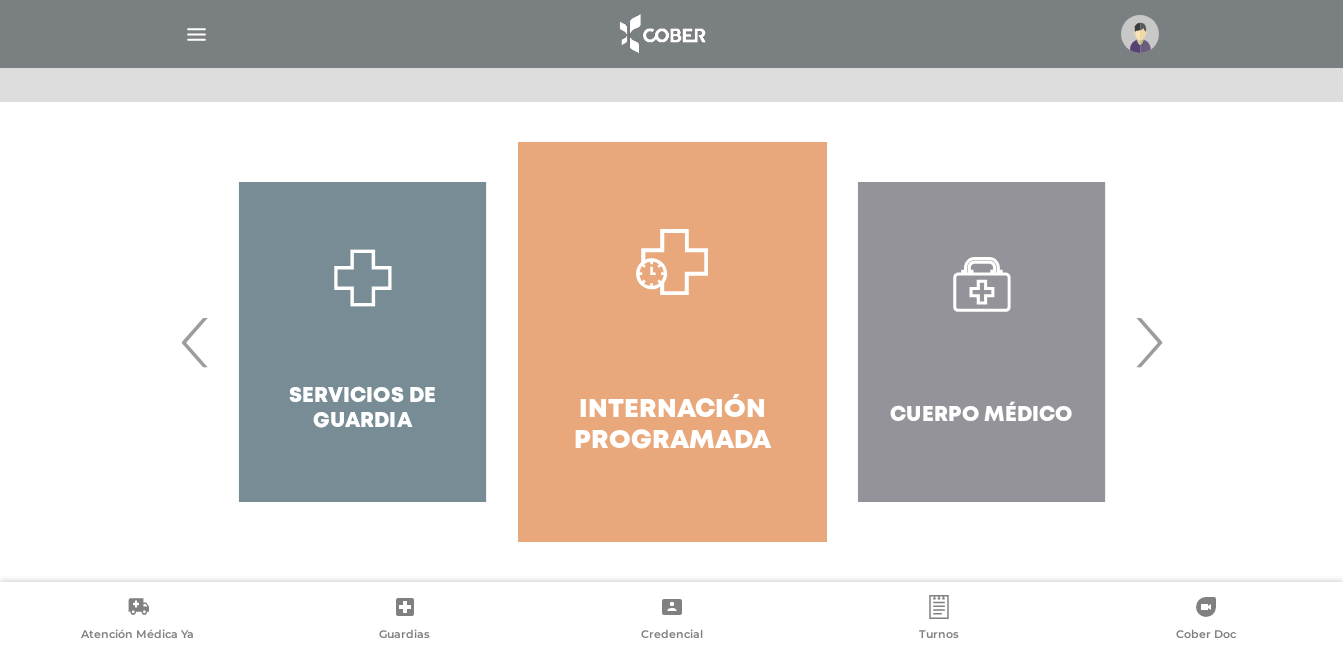 click on "›" at bounding box center [1148, 342] 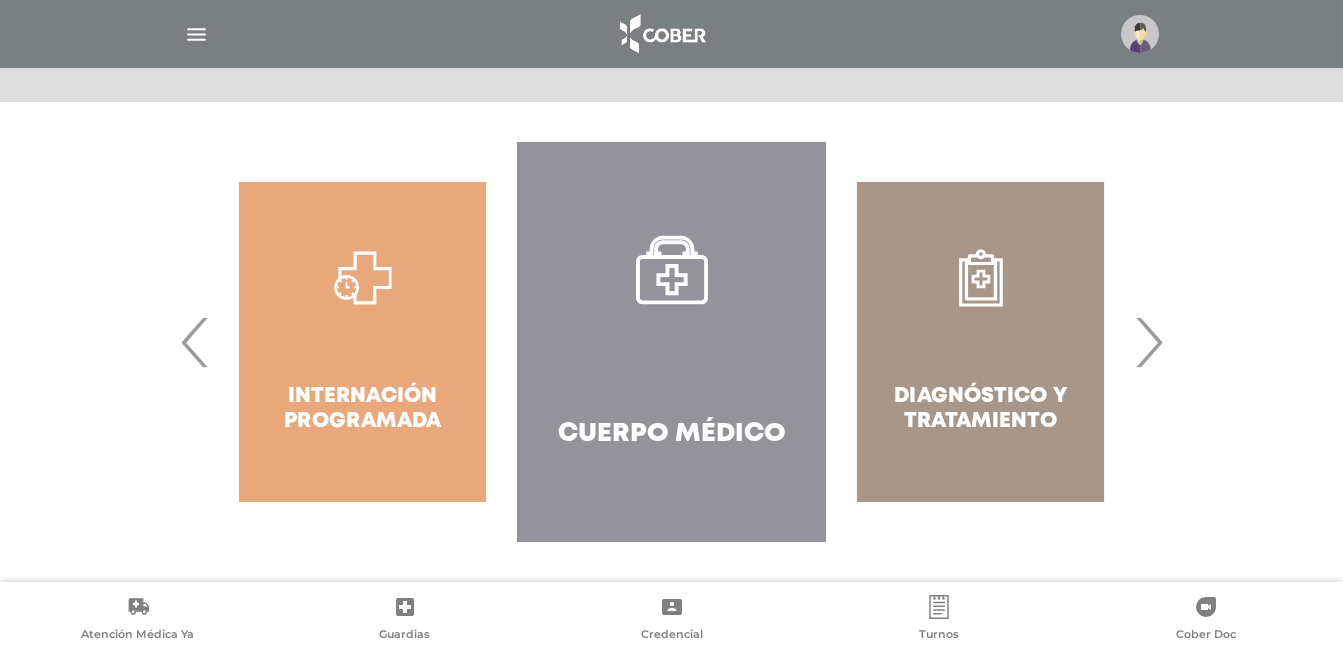 click on "Cuerpo Médico" at bounding box center [672, 434] 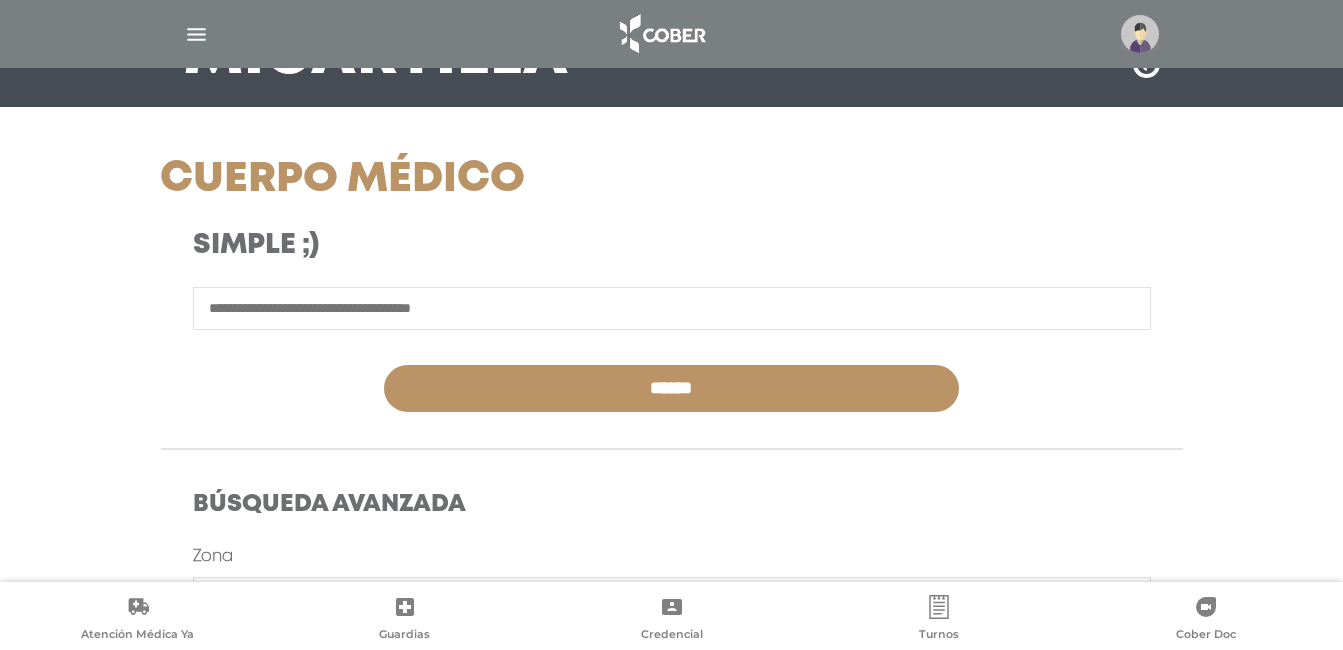 scroll, scrollTop: 200, scrollLeft: 0, axis: vertical 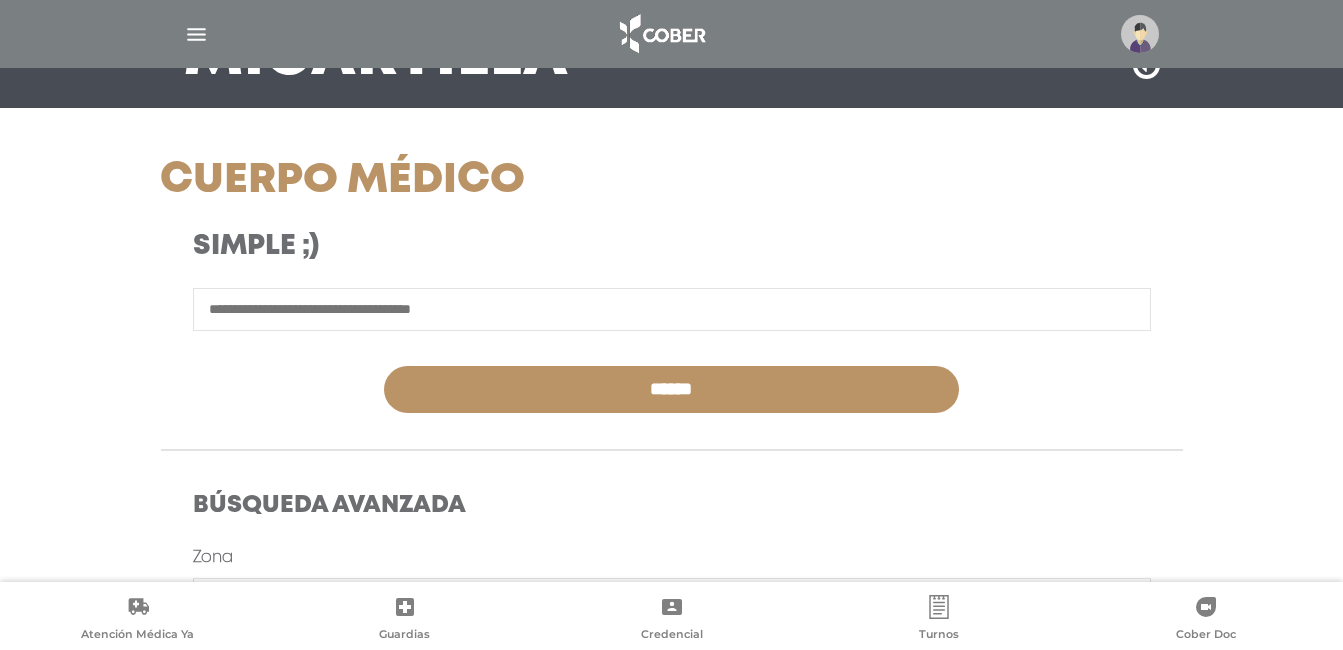 click at bounding box center (672, 309) 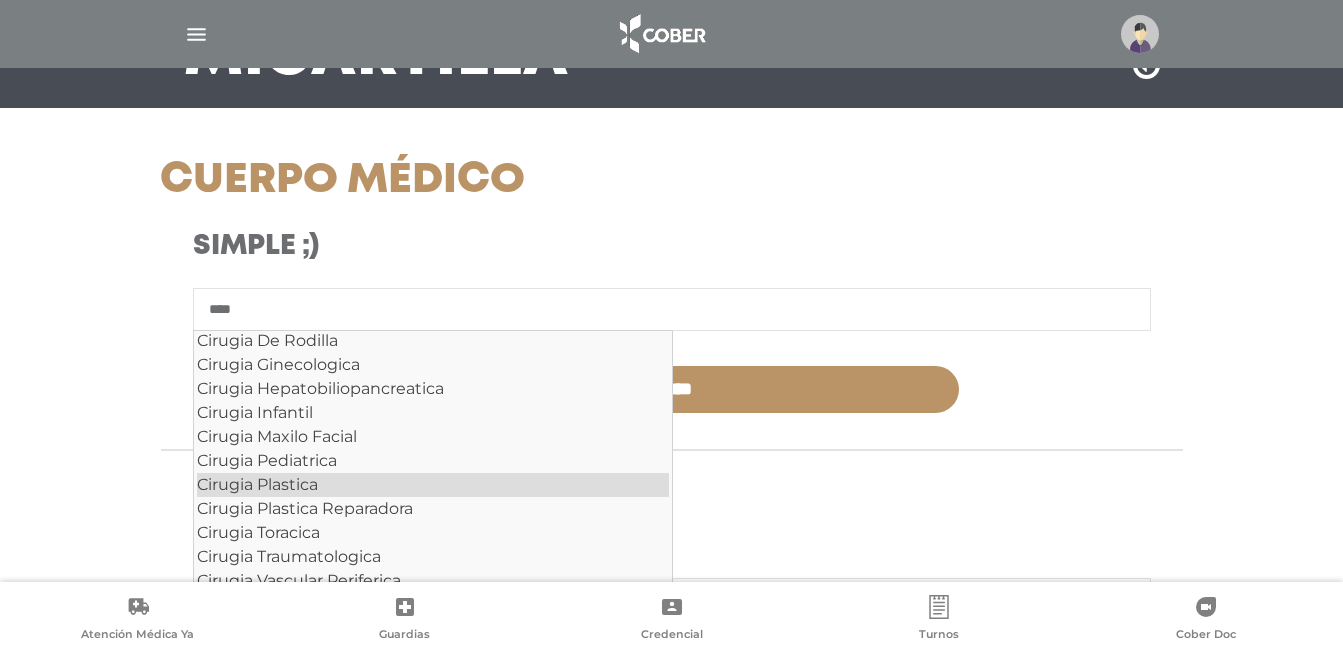 scroll, scrollTop: 346, scrollLeft: 0, axis: vertical 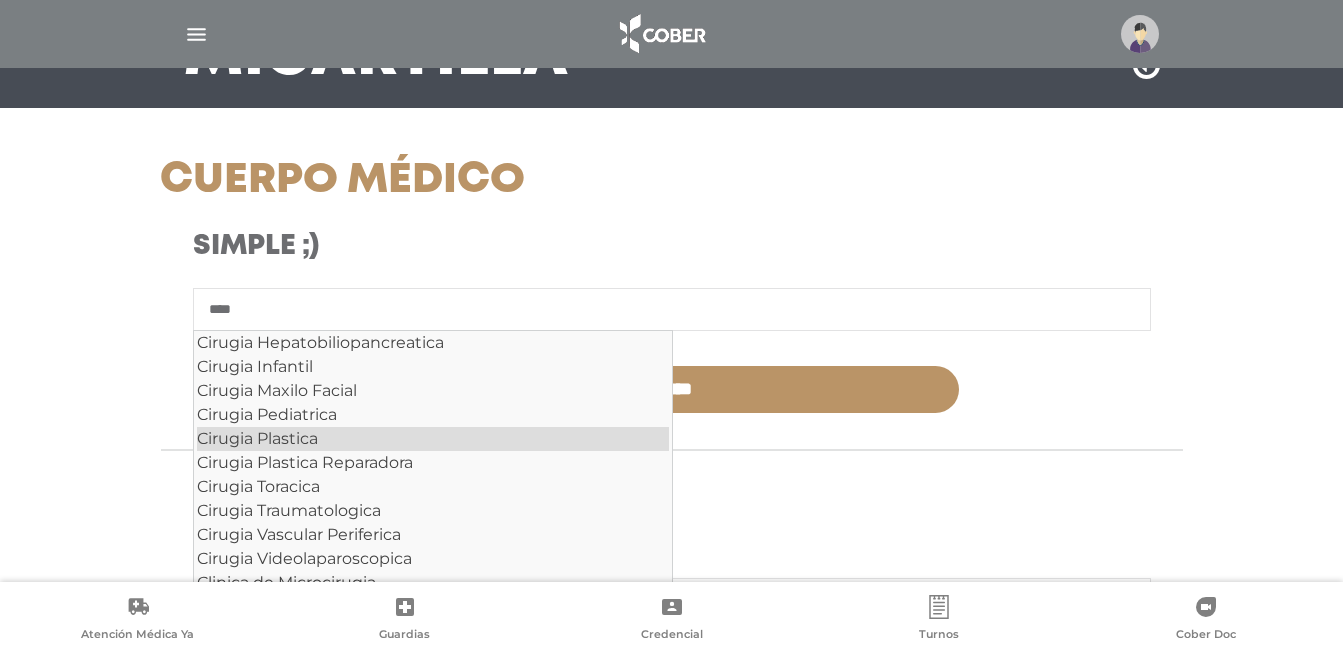 click on "Cirugia Plastica" at bounding box center (433, 439) 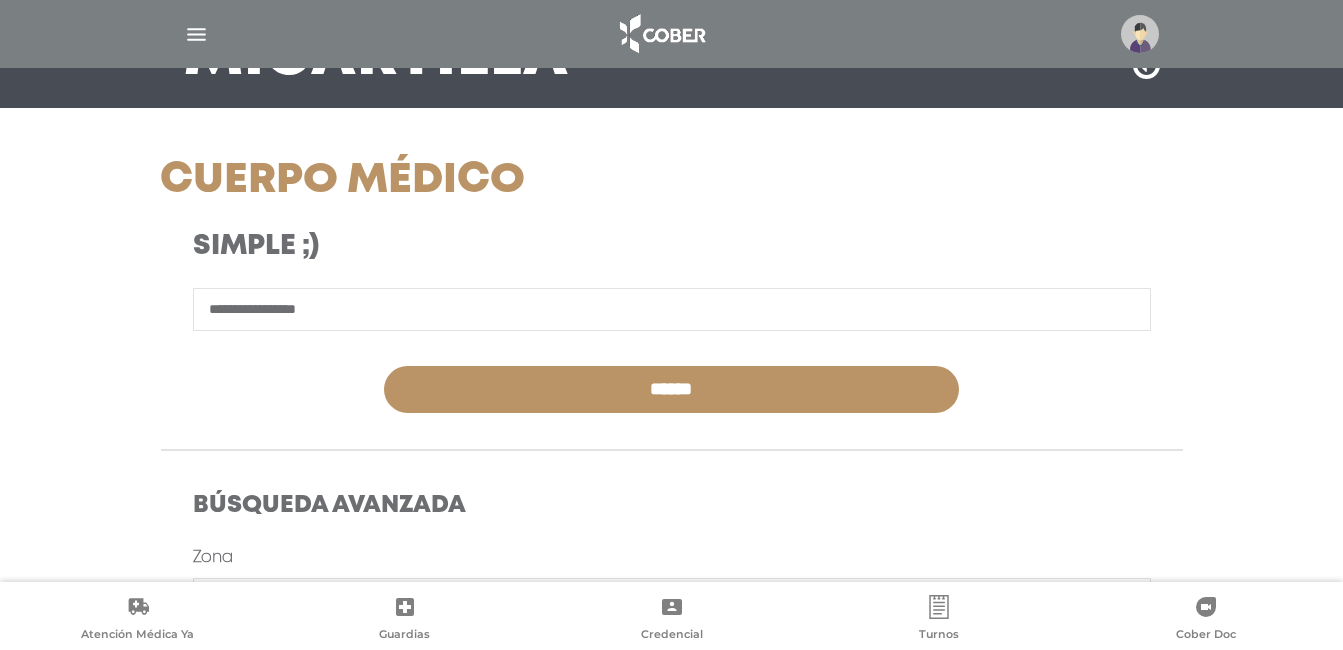 type on "**********" 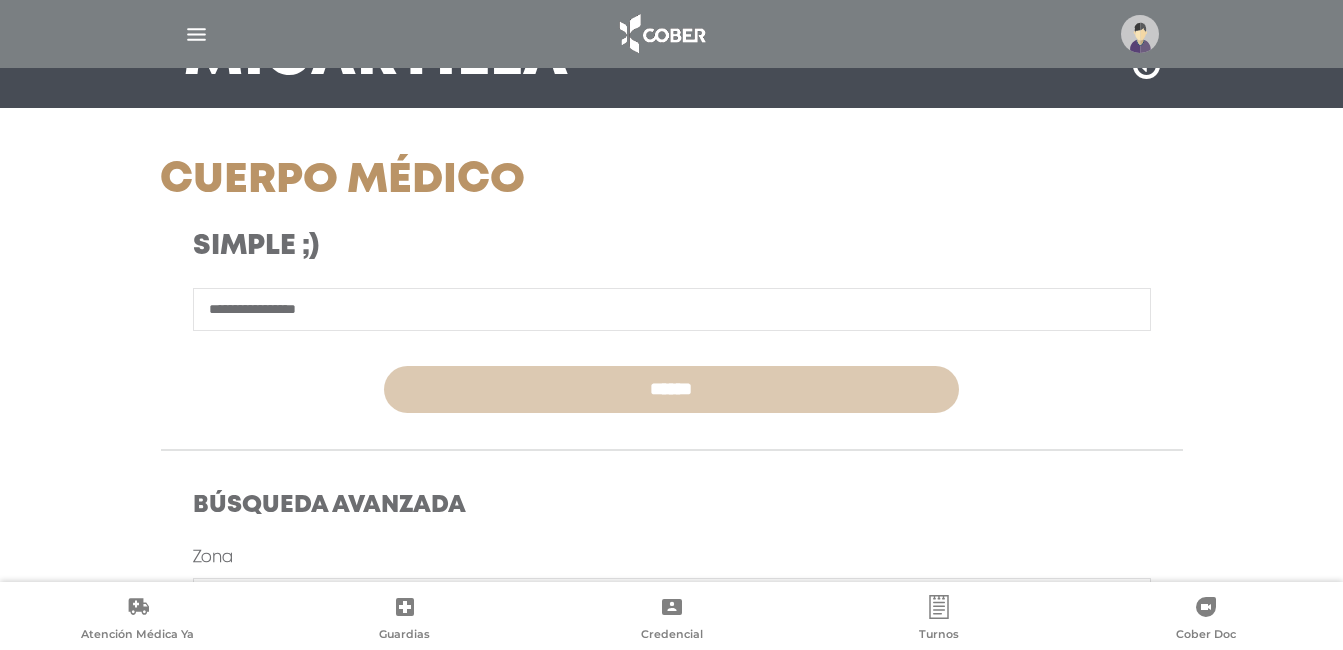 click on "******" at bounding box center (671, 389) 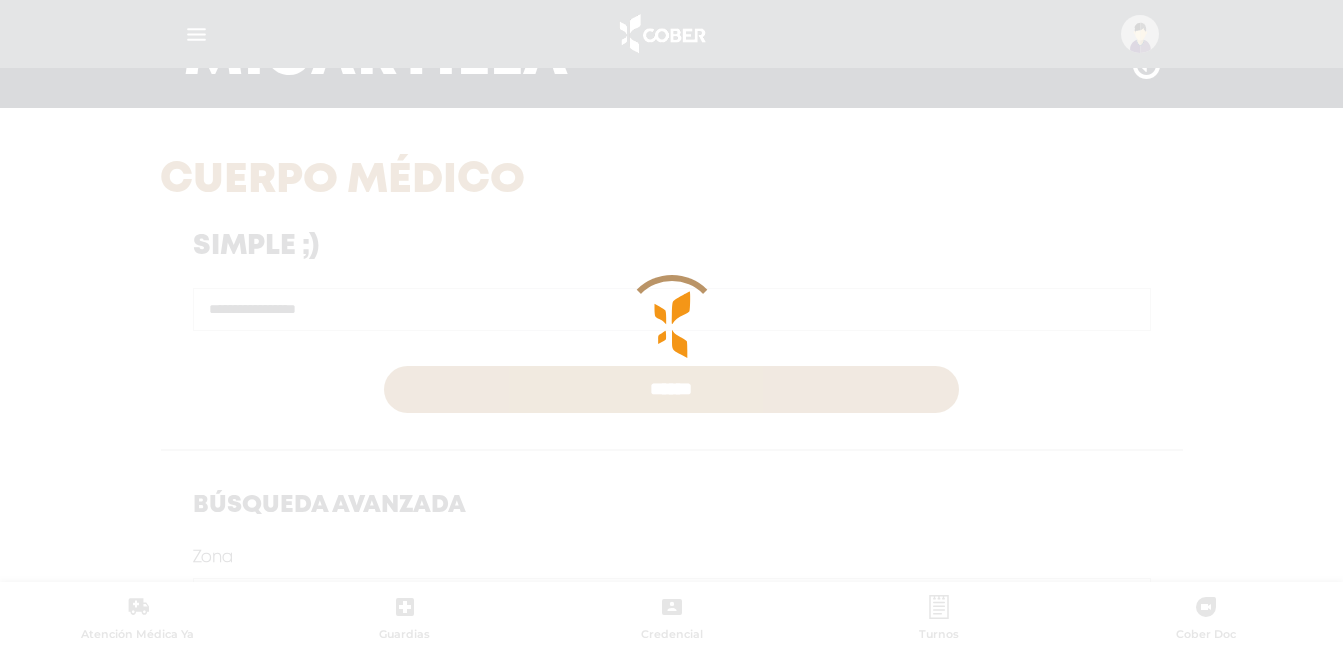 scroll, scrollTop: 400, scrollLeft: 0, axis: vertical 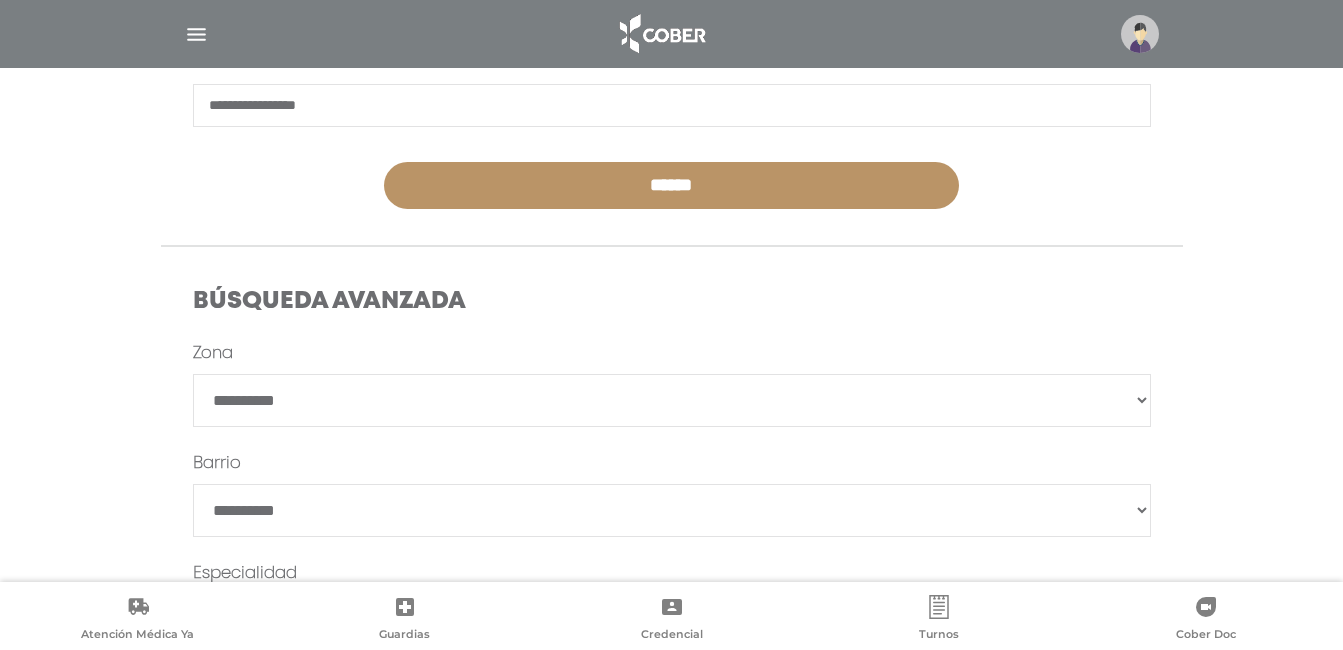 click on "**********" at bounding box center [672, 400] 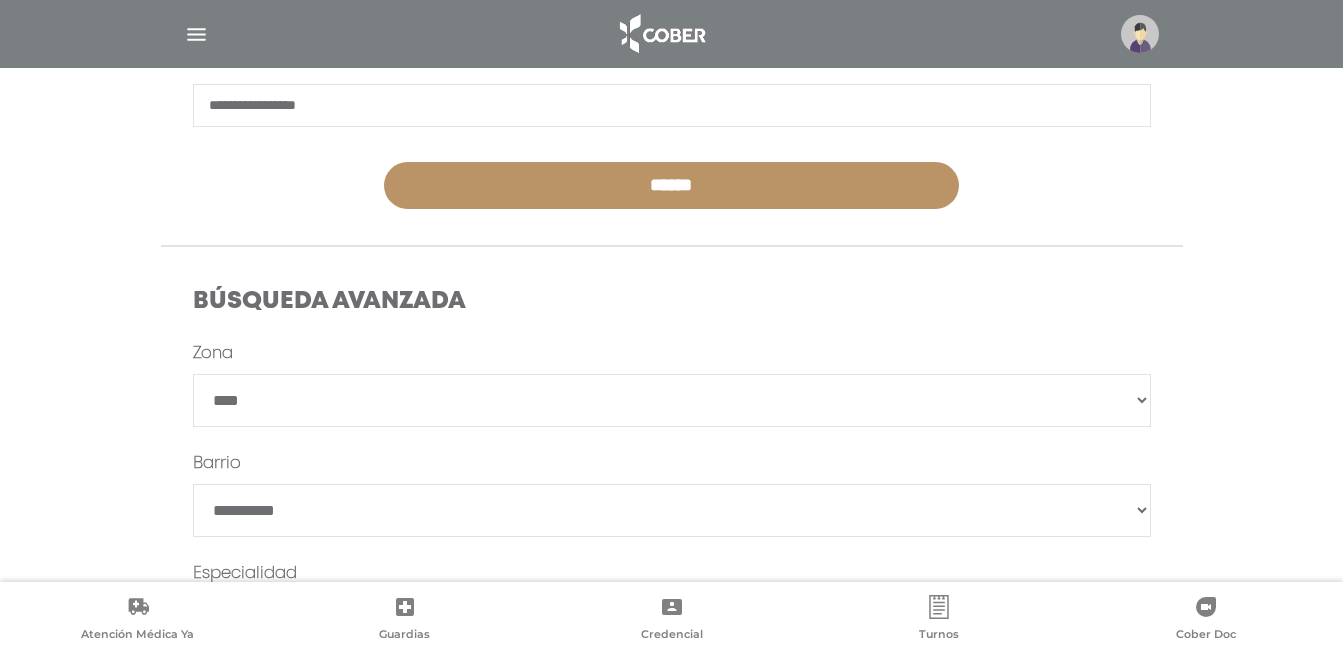 click on "**********" at bounding box center (672, 400) 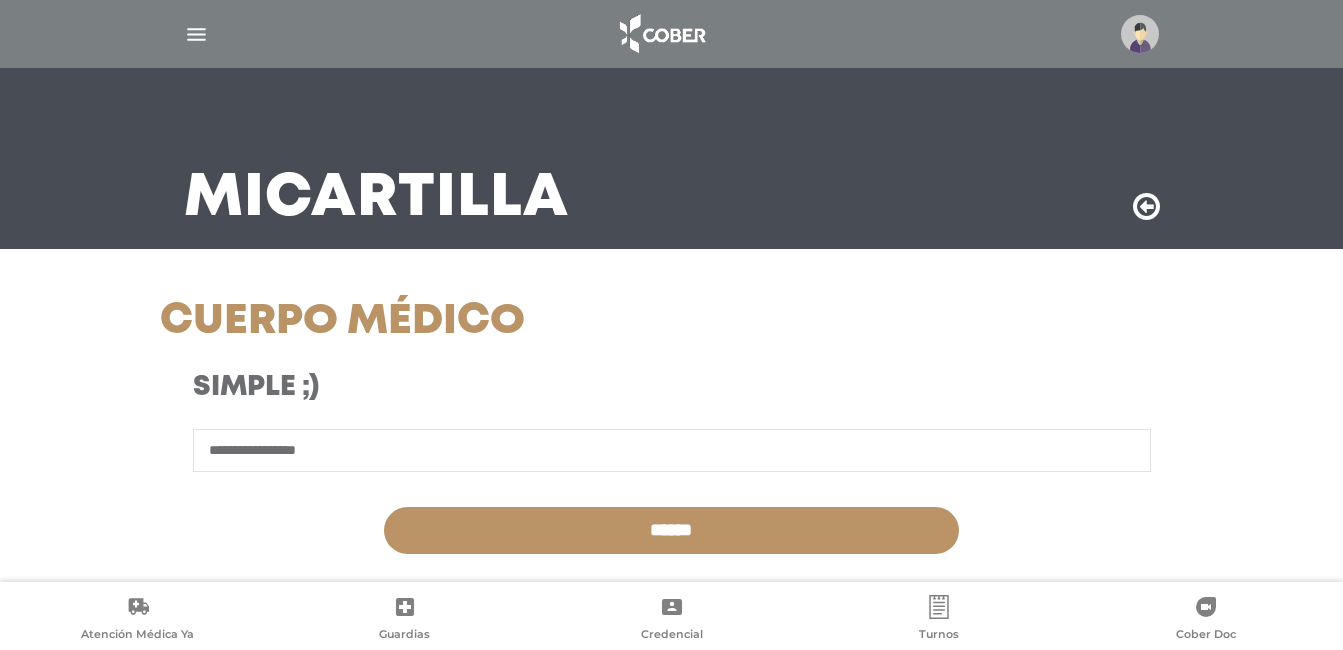 scroll, scrollTop: 104, scrollLeft: 0, axis: vertical 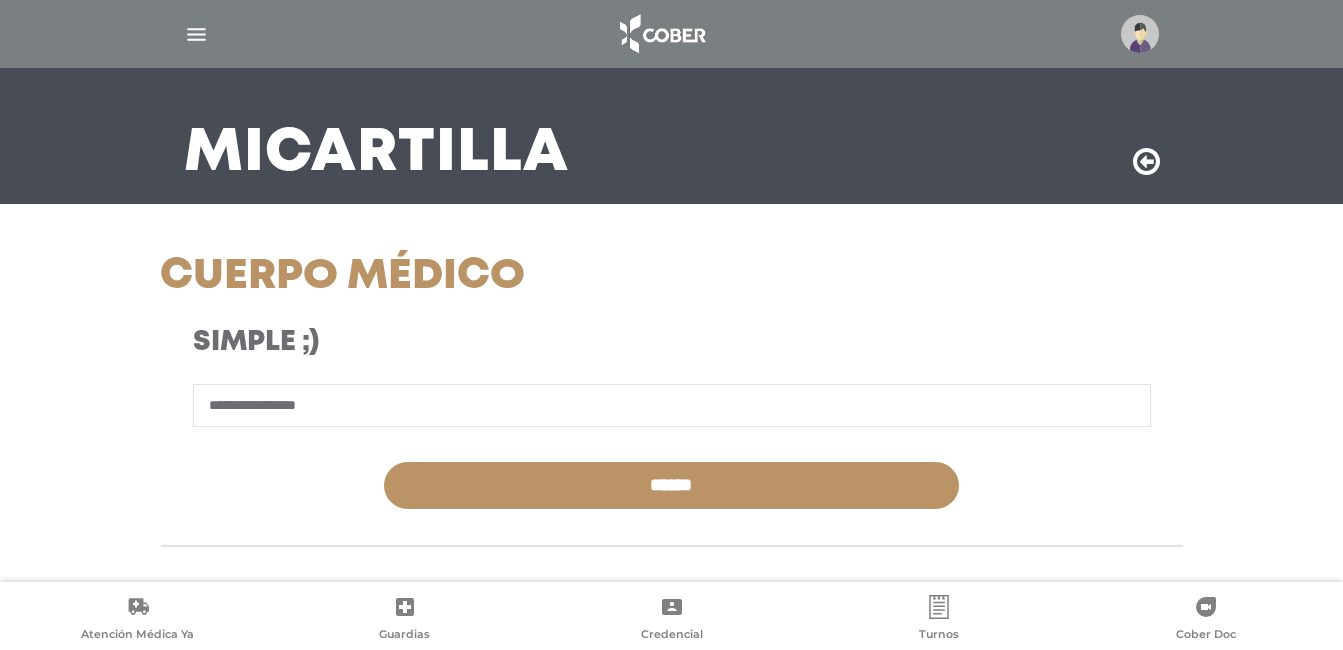 click on "**********" at bounding box center (672, 405) 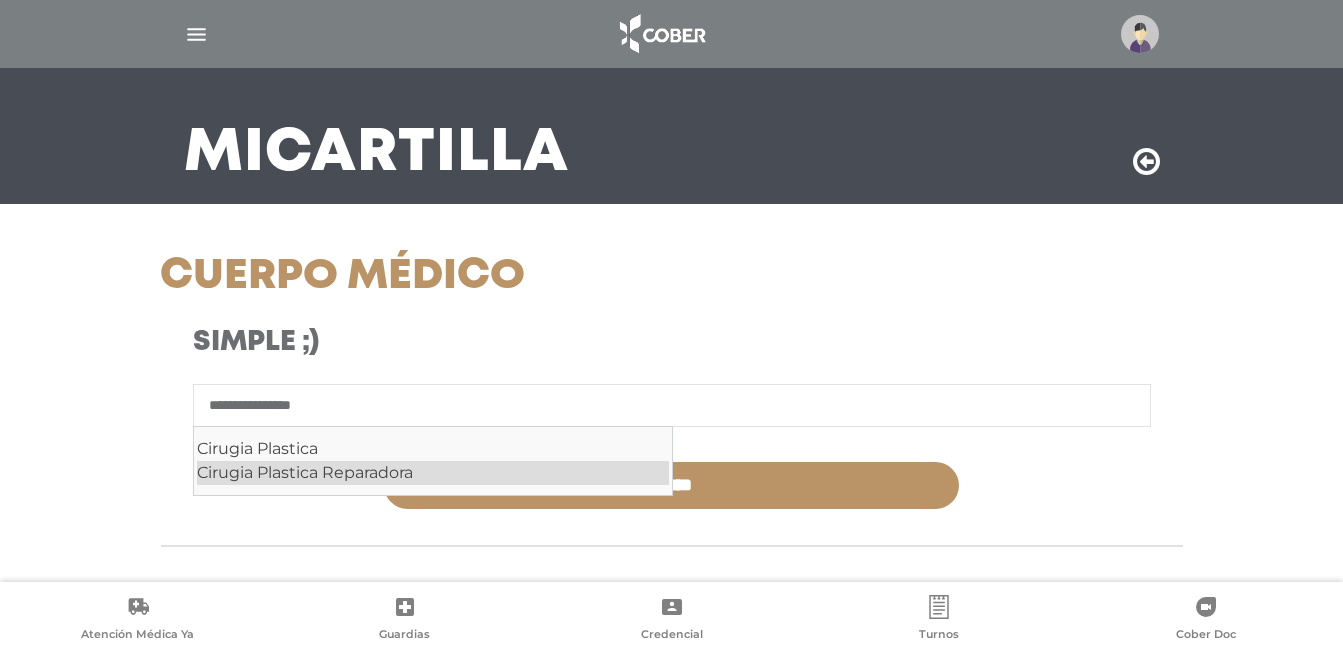 click on "Cirugia Plastica Reparadora" at bounding box center [433, 473] 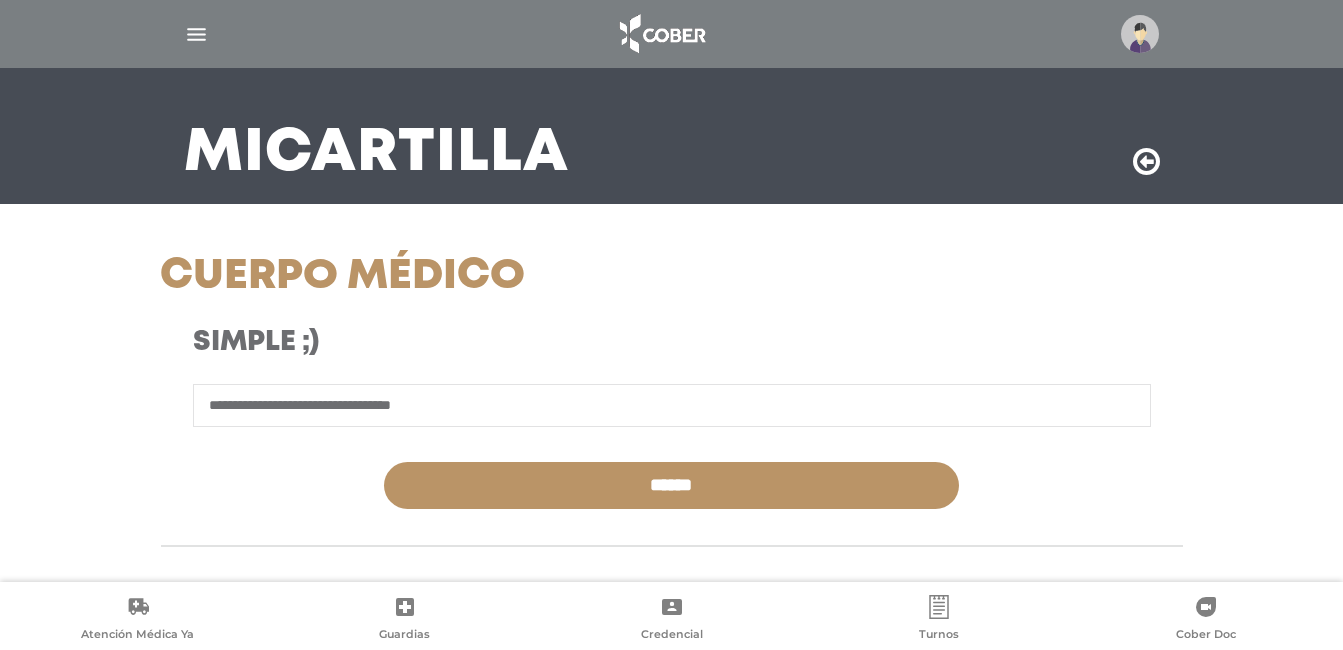 type on "**********" 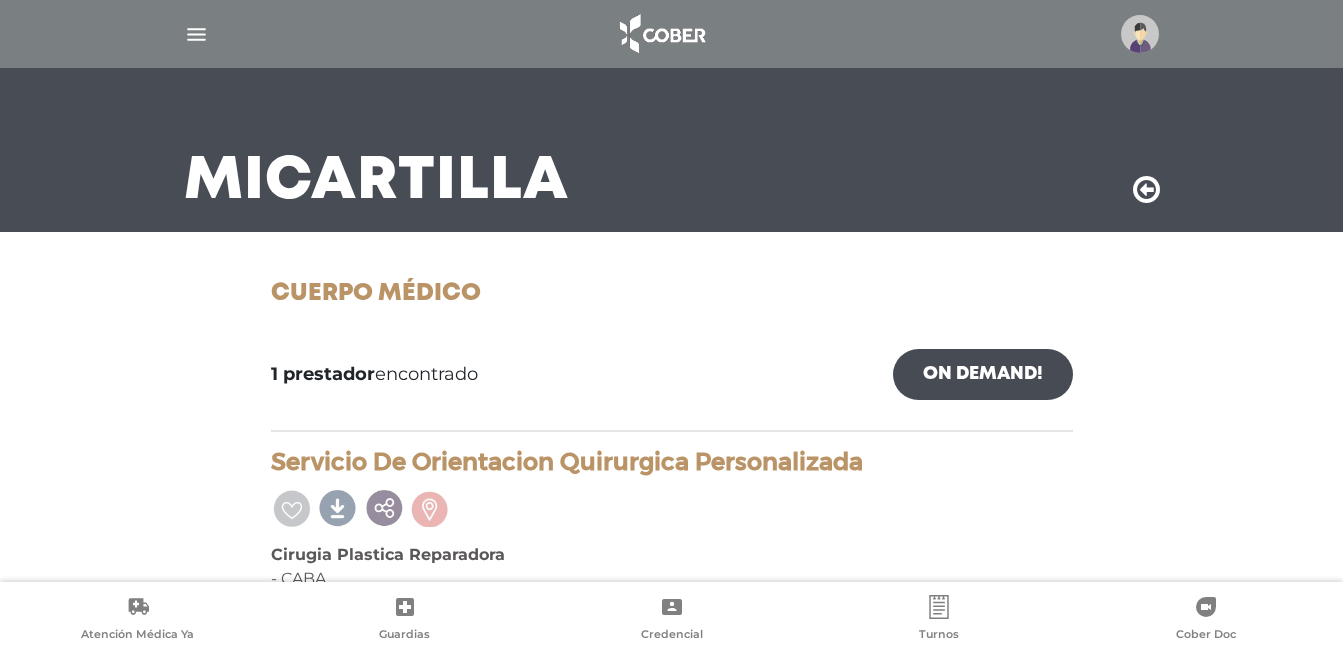 scroll, scrollTop: 43, scrollLeft: 0, axis: vertical 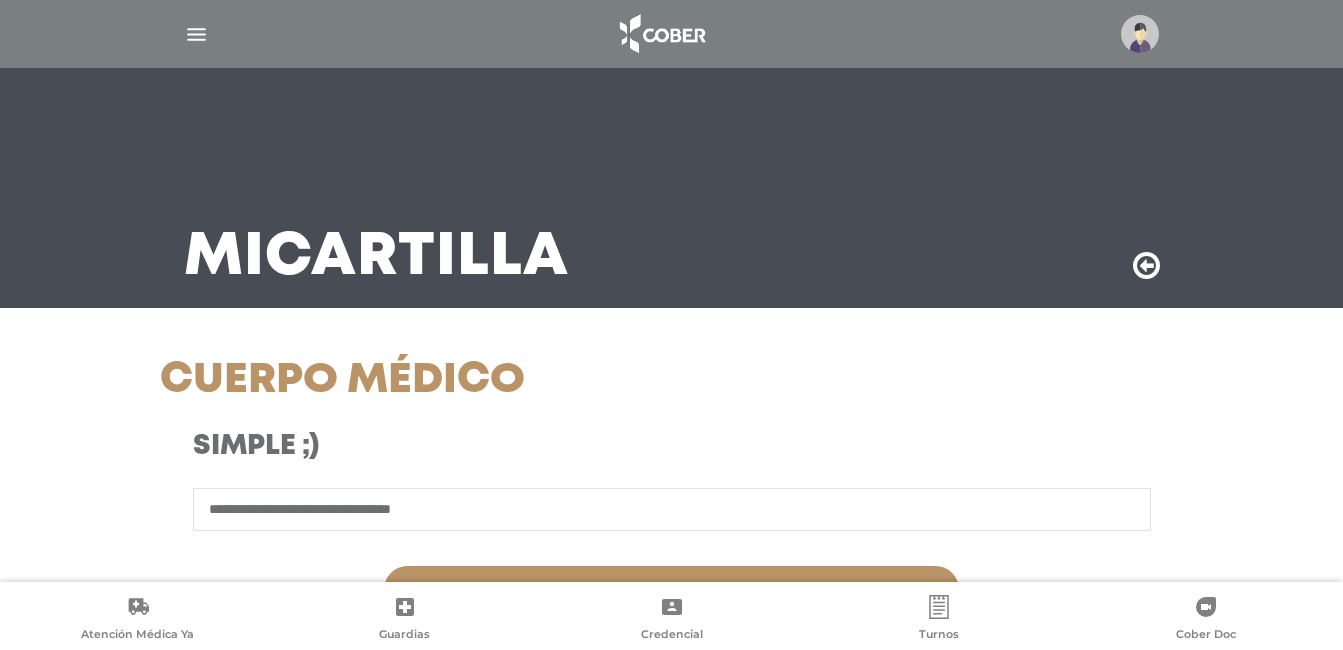 select on "****" 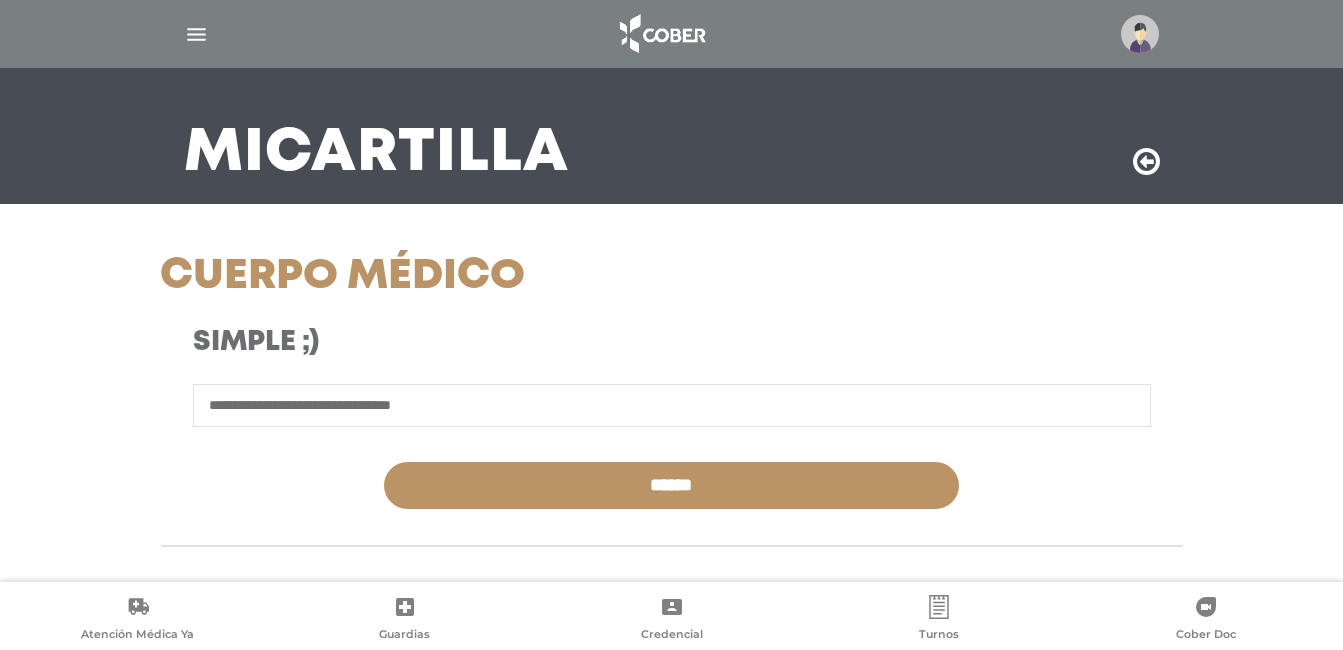 scroll, scrollTop: 104, scrollLeft: 0, axis: vertical 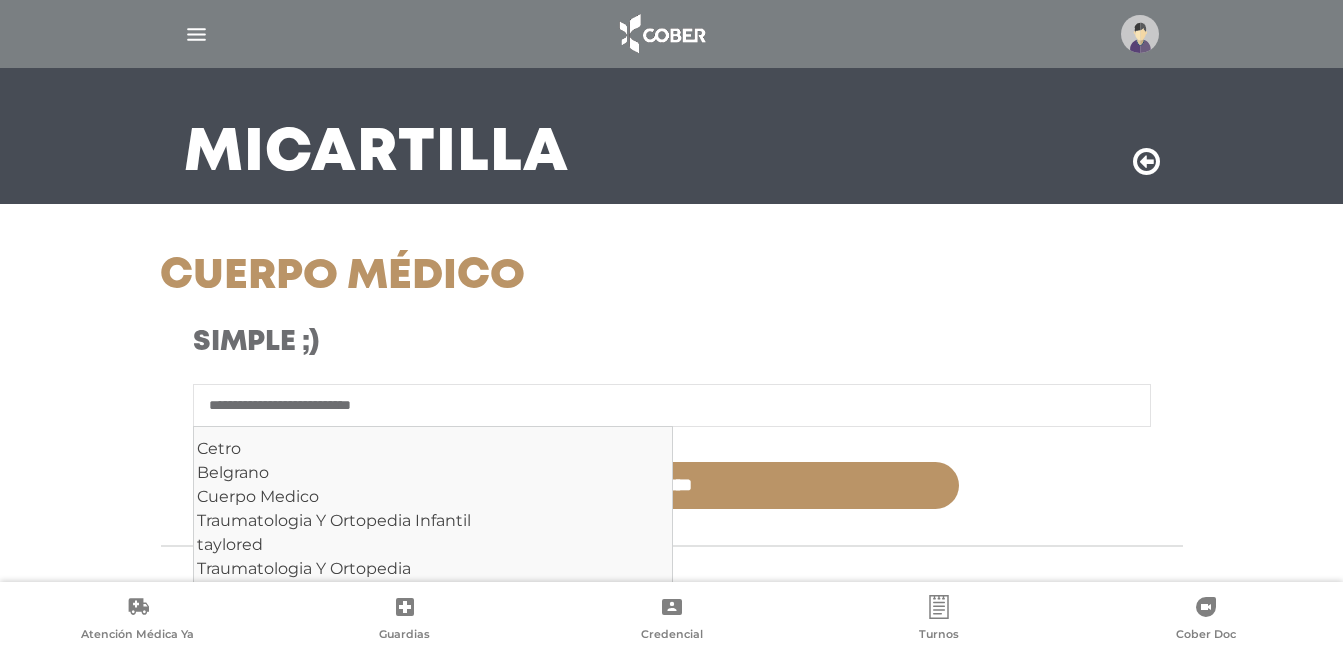 type on "**********" 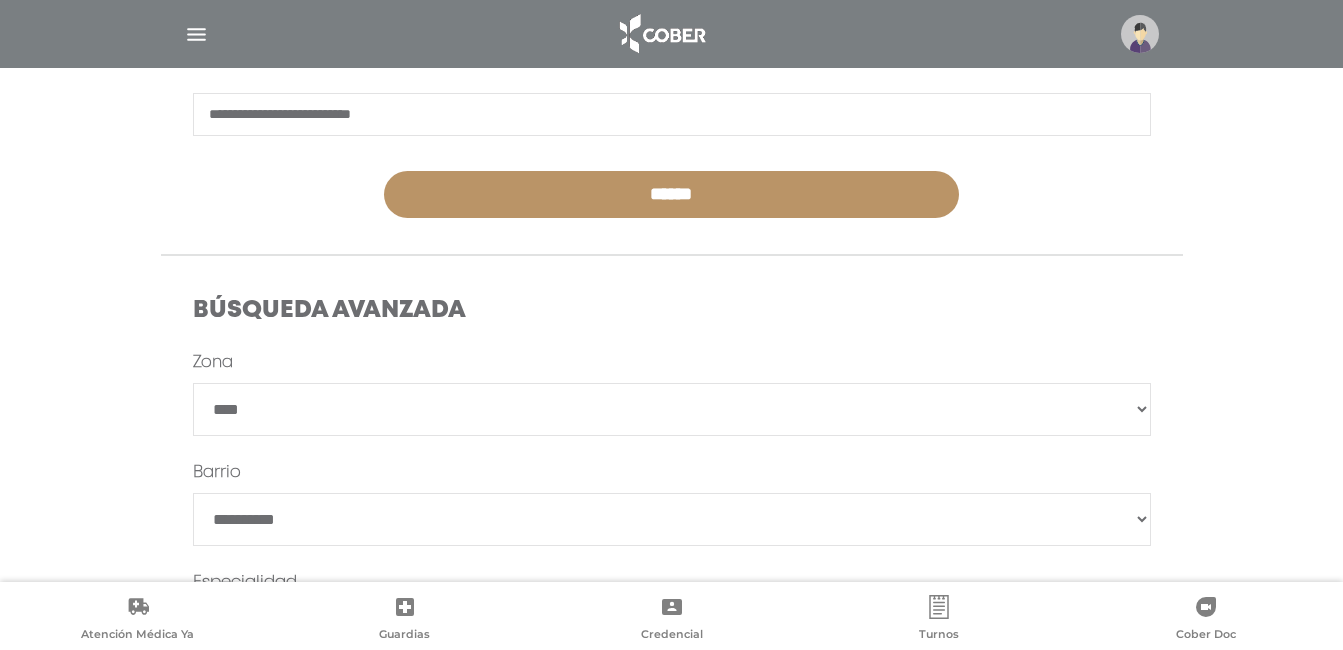scroll, scrollTop: 404, scrollLeft: 0, axis: vertical 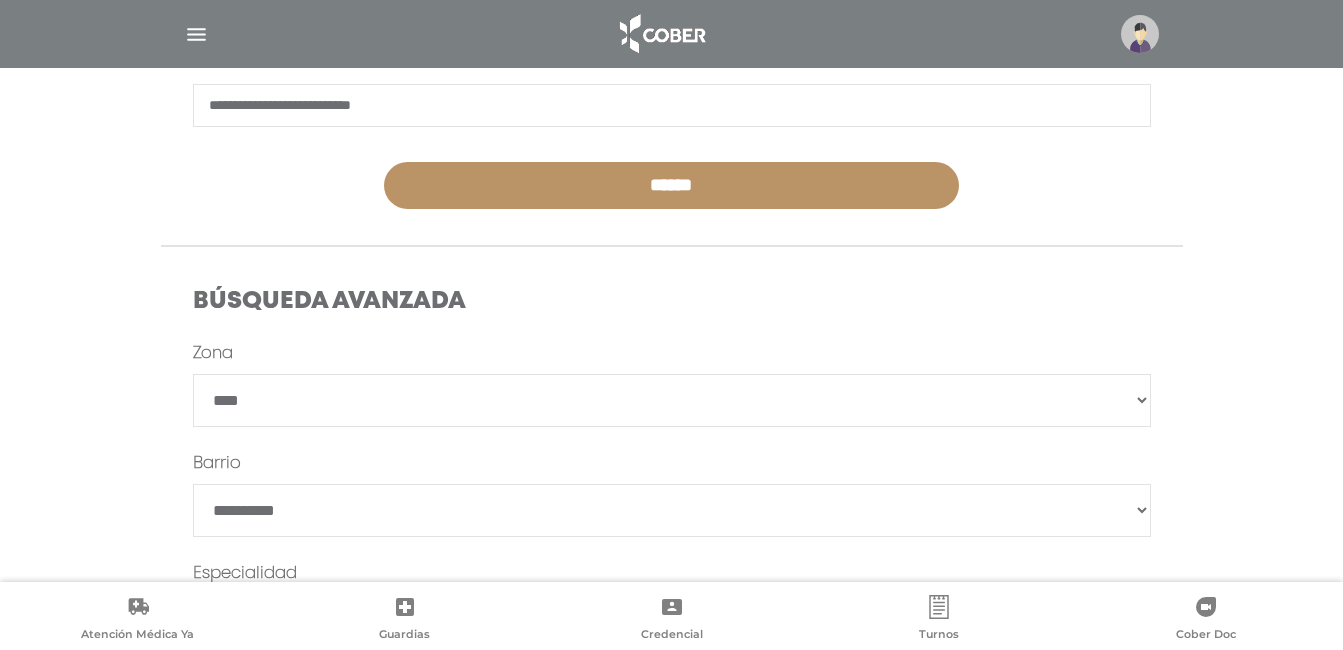 click on "******" at bounding box center [671, 185] 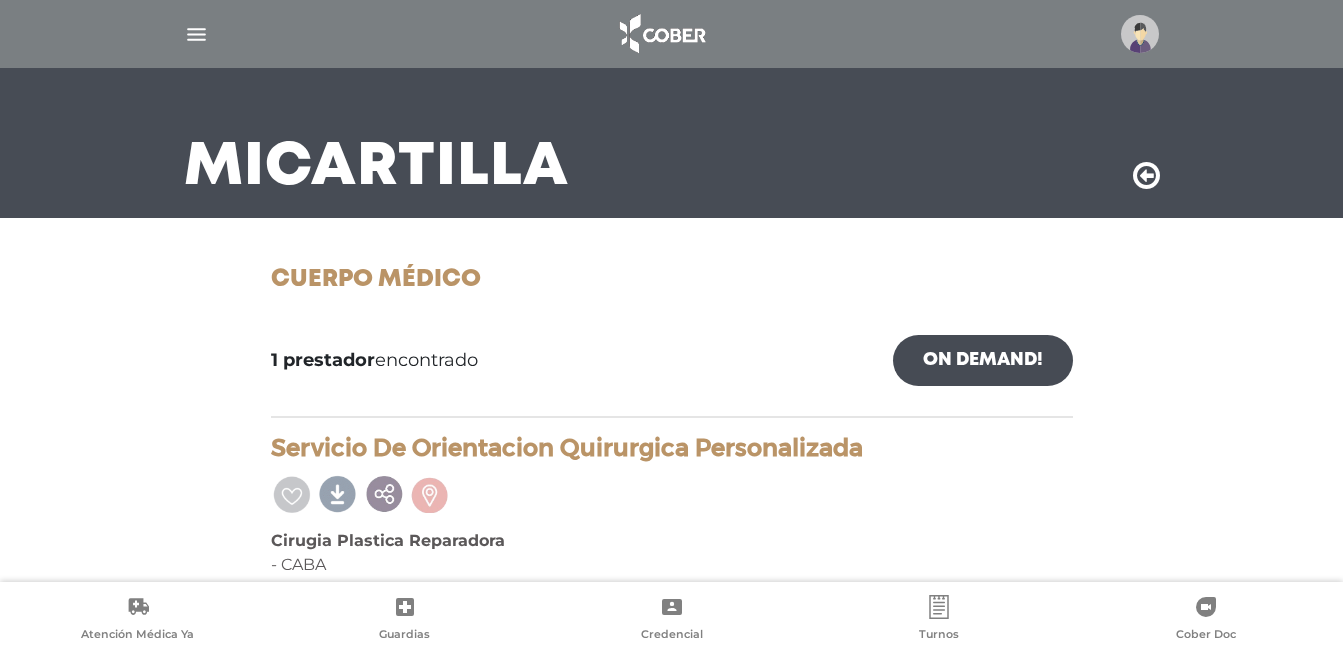 scroll, scrollTop: 0, scrollLeft: 0, axis: both 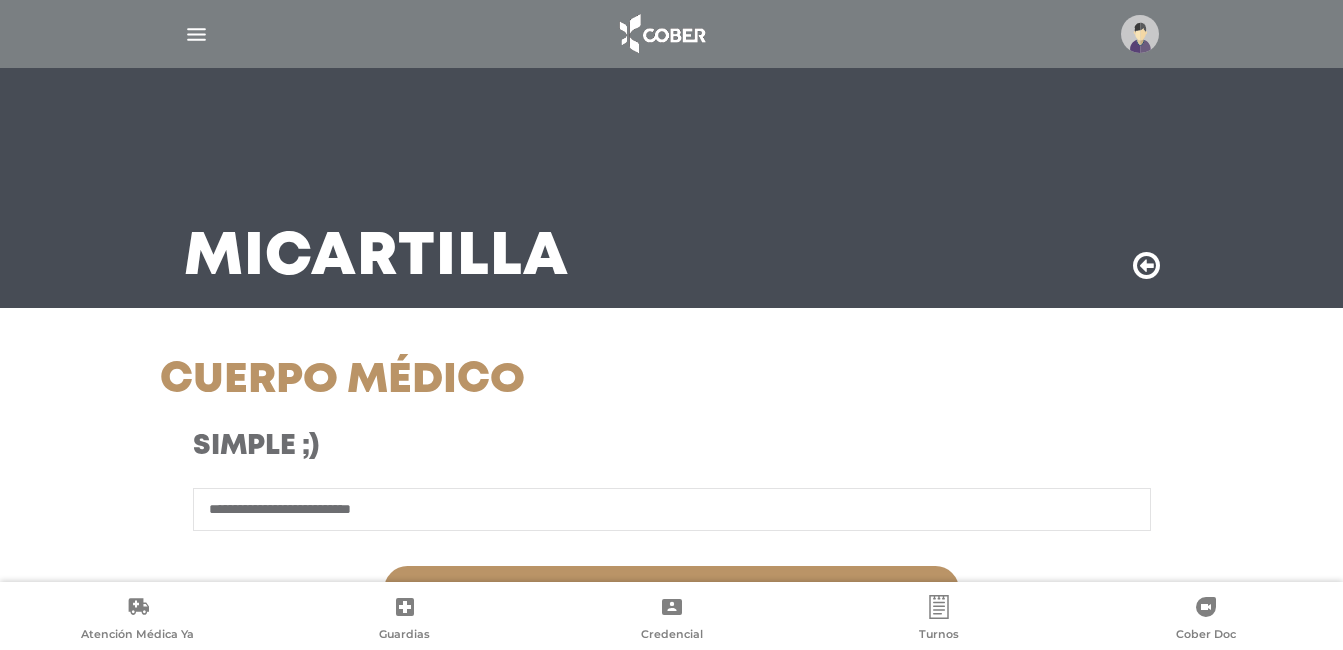 select on "****" 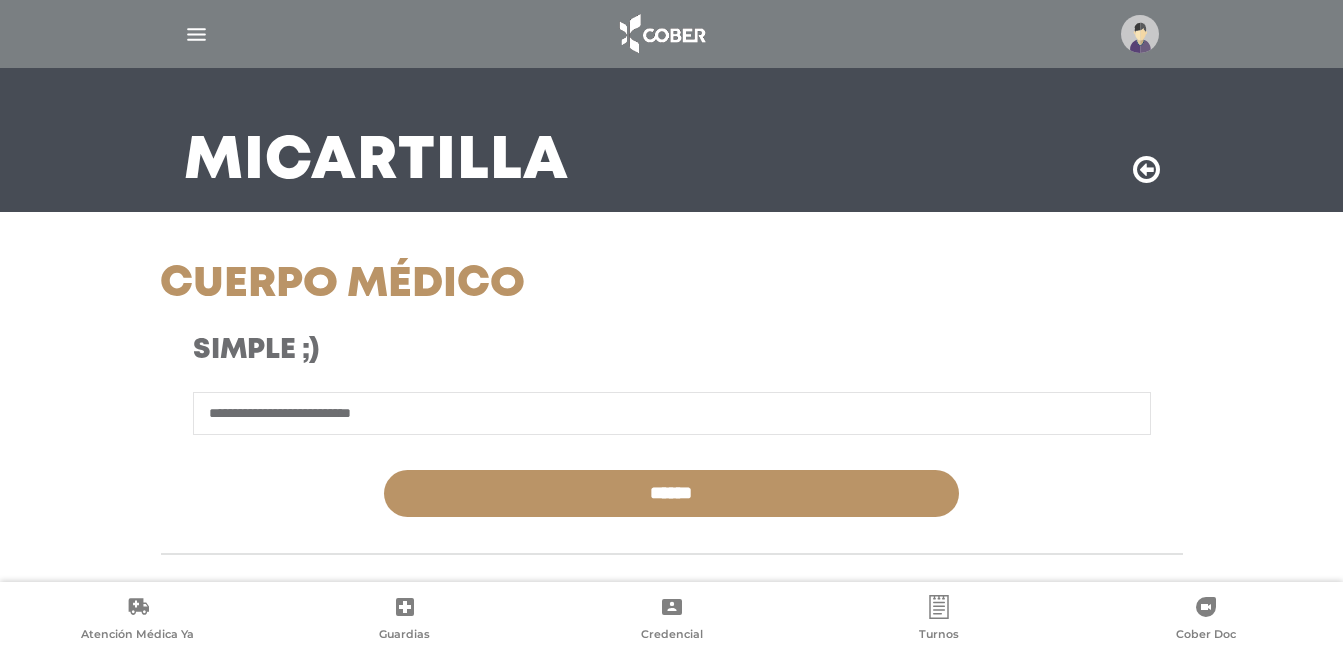 scroll, scrollTop: 8, scrollLeft: 0, axis: vertical 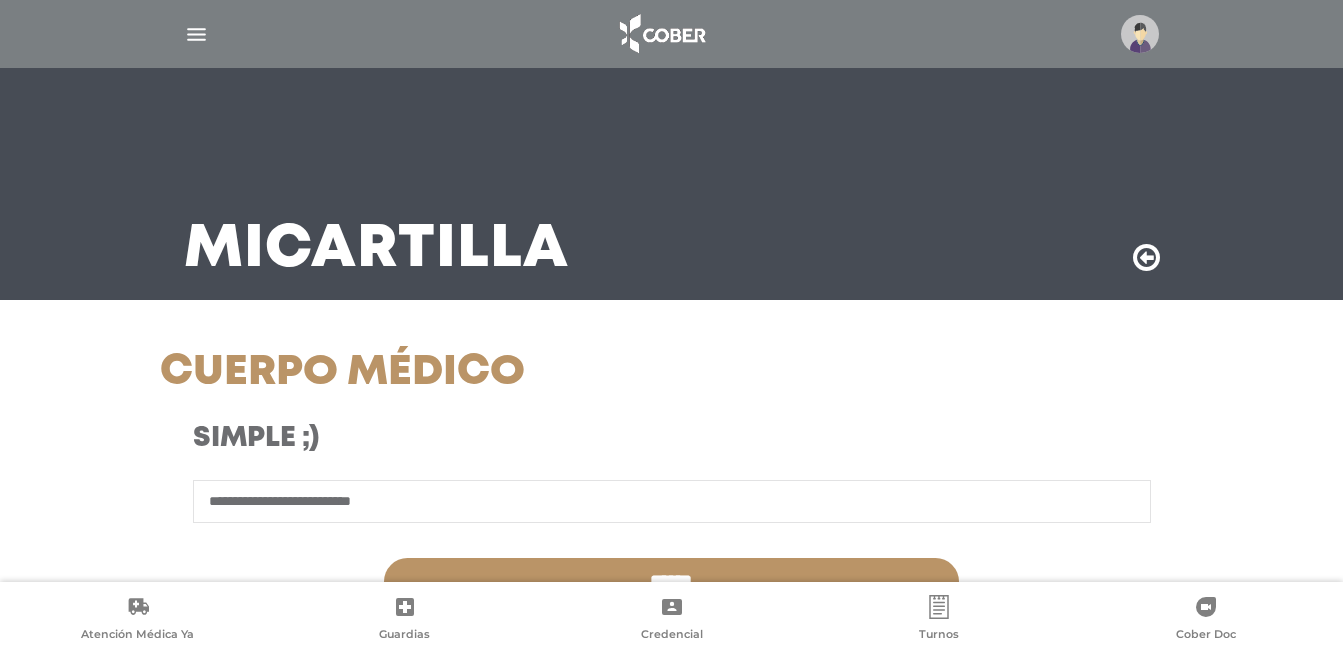 drag, startPoint x: 267, startPoint y: 508, endPoint x: 571, endPoint y: 508, distance: 304 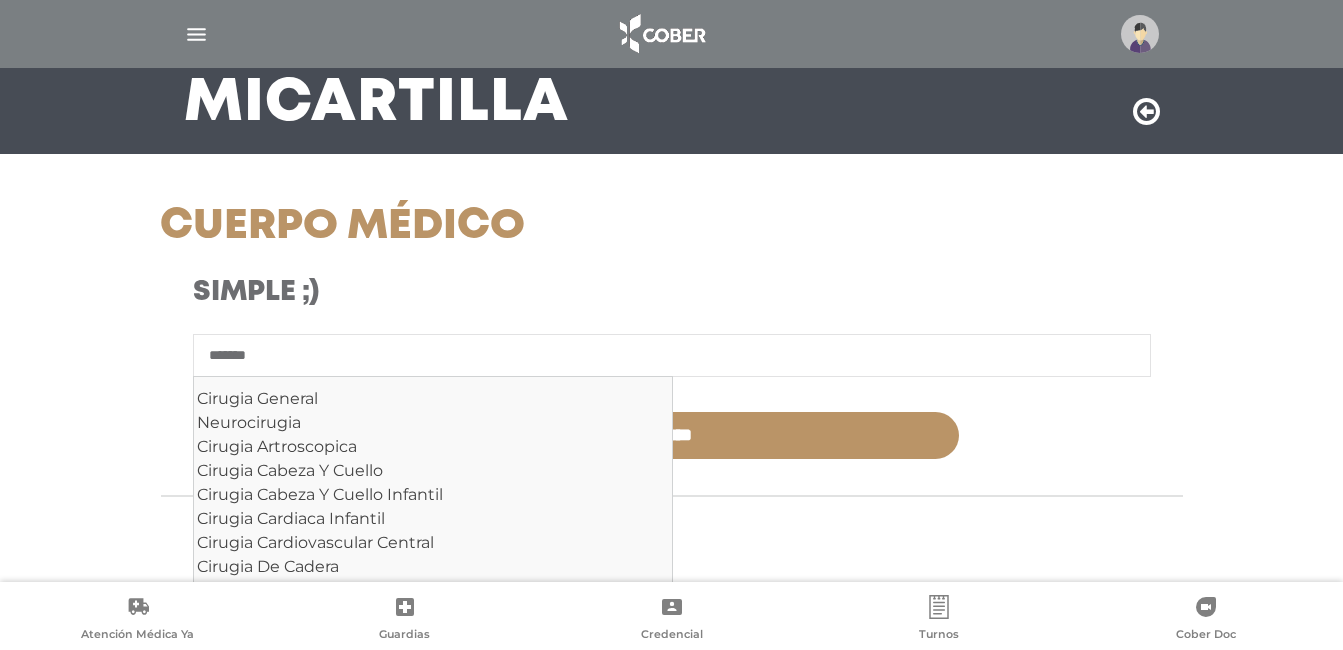 scroll, scrollTop: 208, scrollLeft: 0, axis: vertical 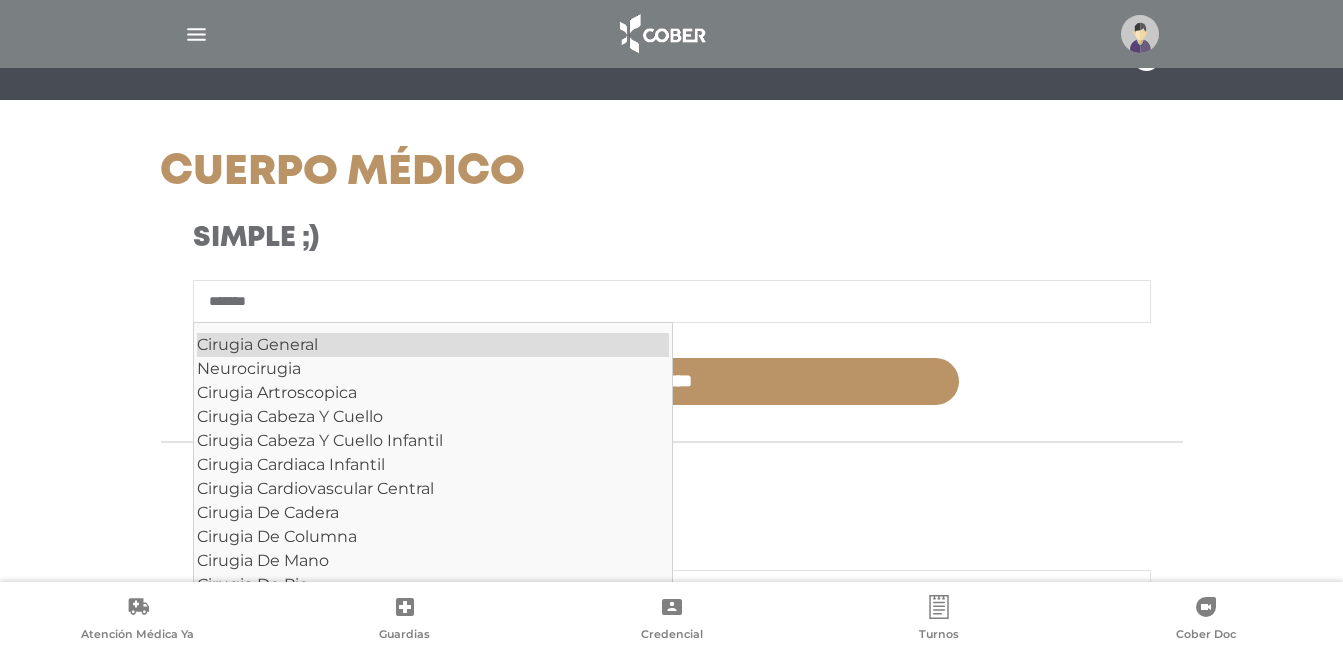 click on "Cirugia General" at bounding box center (433, 345) 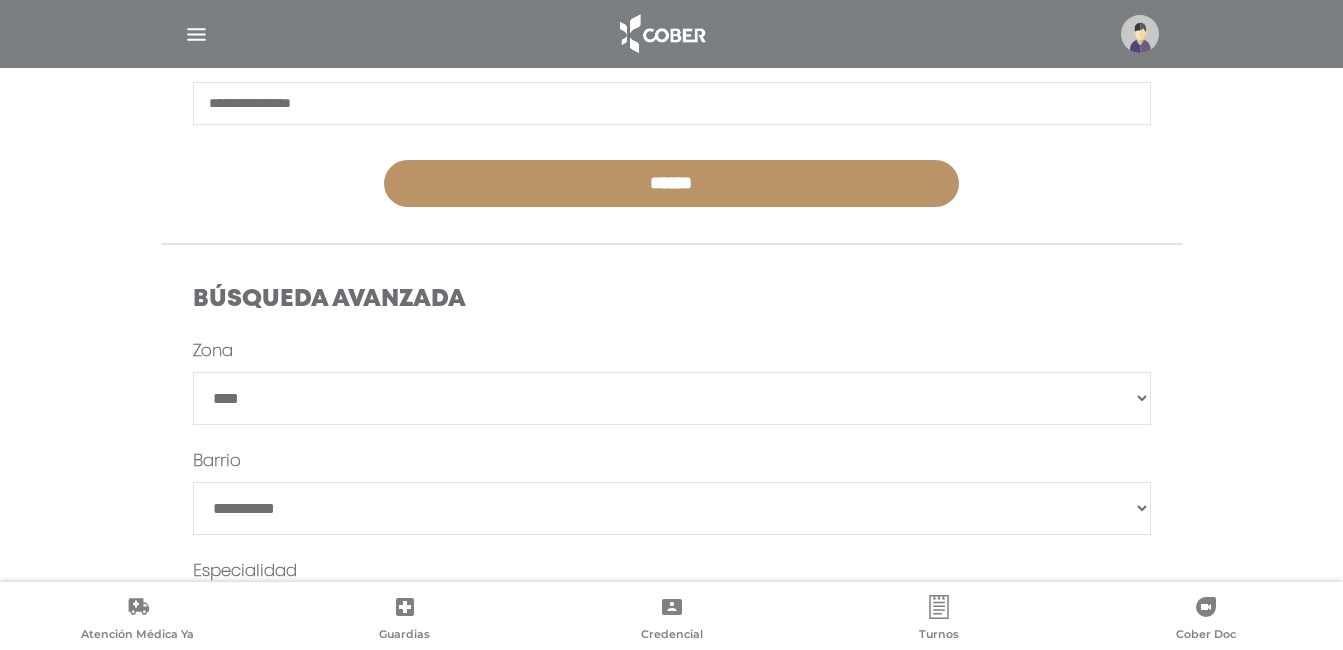 scroll, scrollTop: 408, scrollLeft: 0, axis: vertical 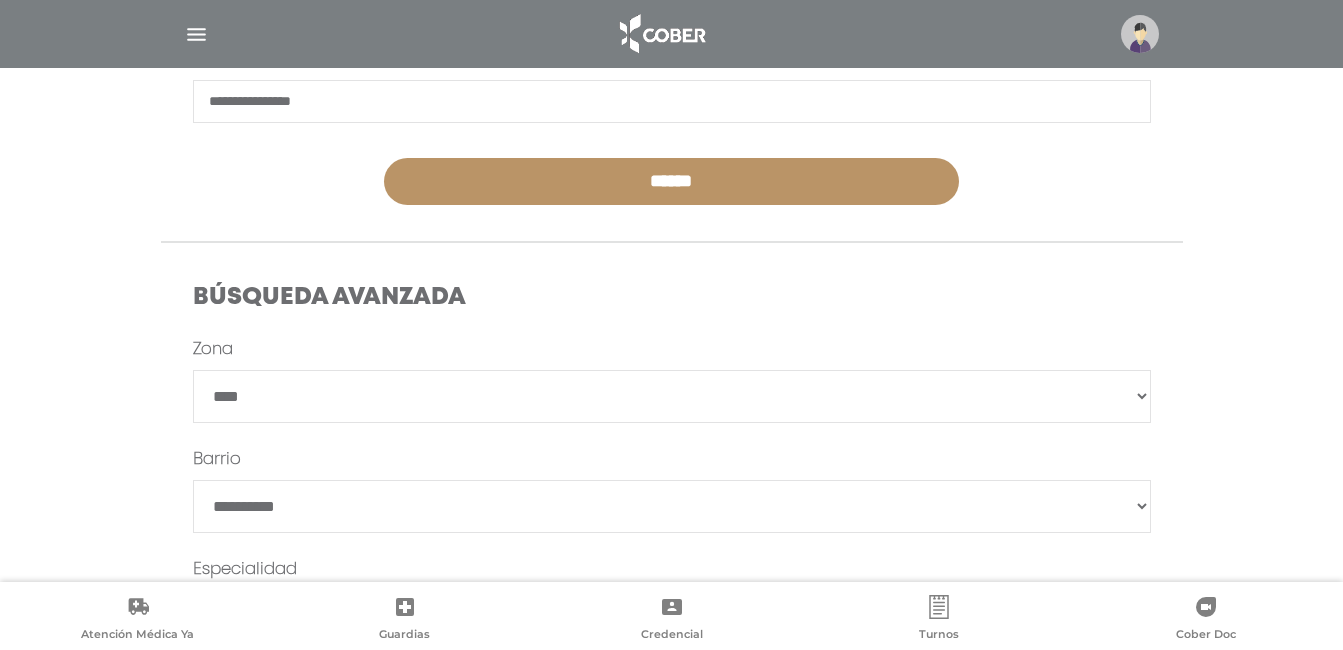 type on "**********" 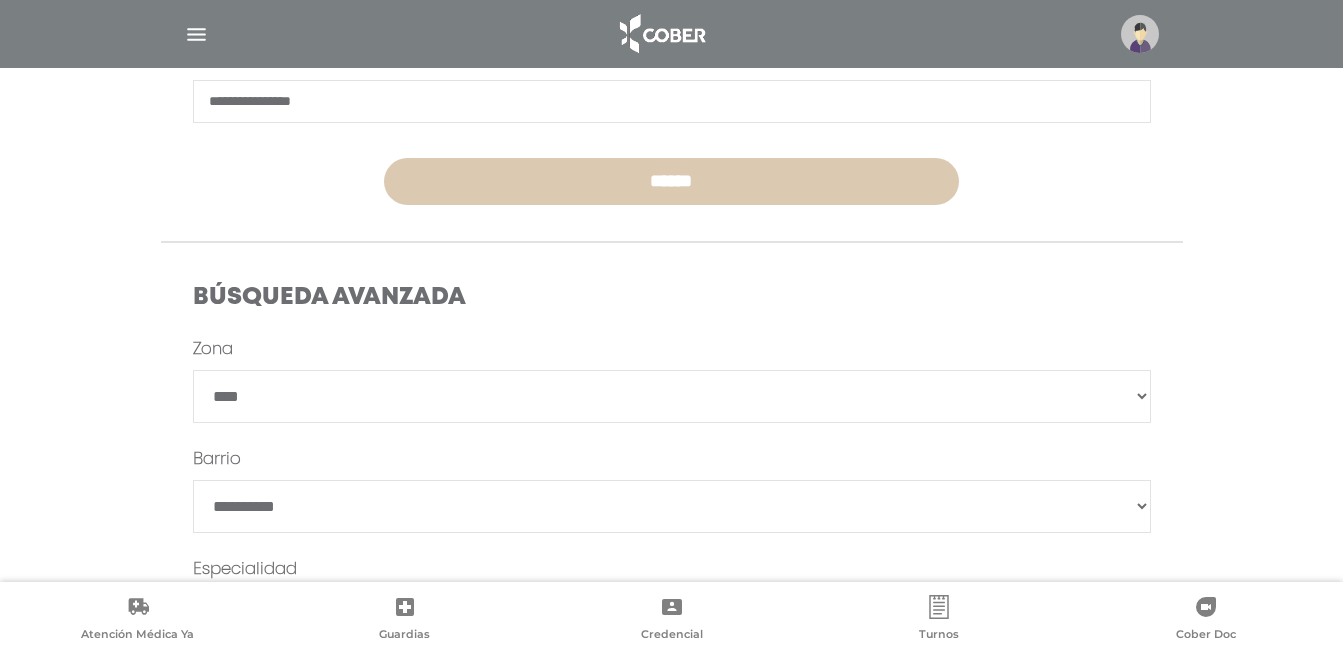 click on "******" at bounding box center [671, 181] 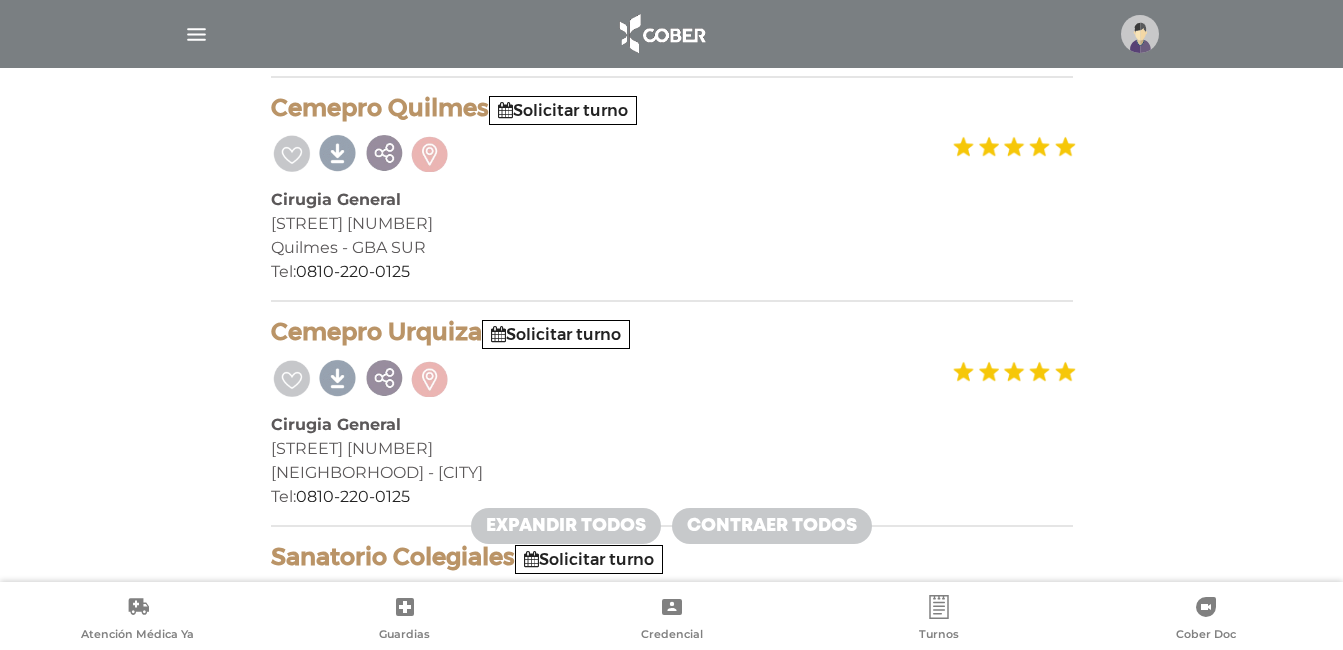 scroll, scrollTop: 700, scrollLeft: 0, axis: vertical 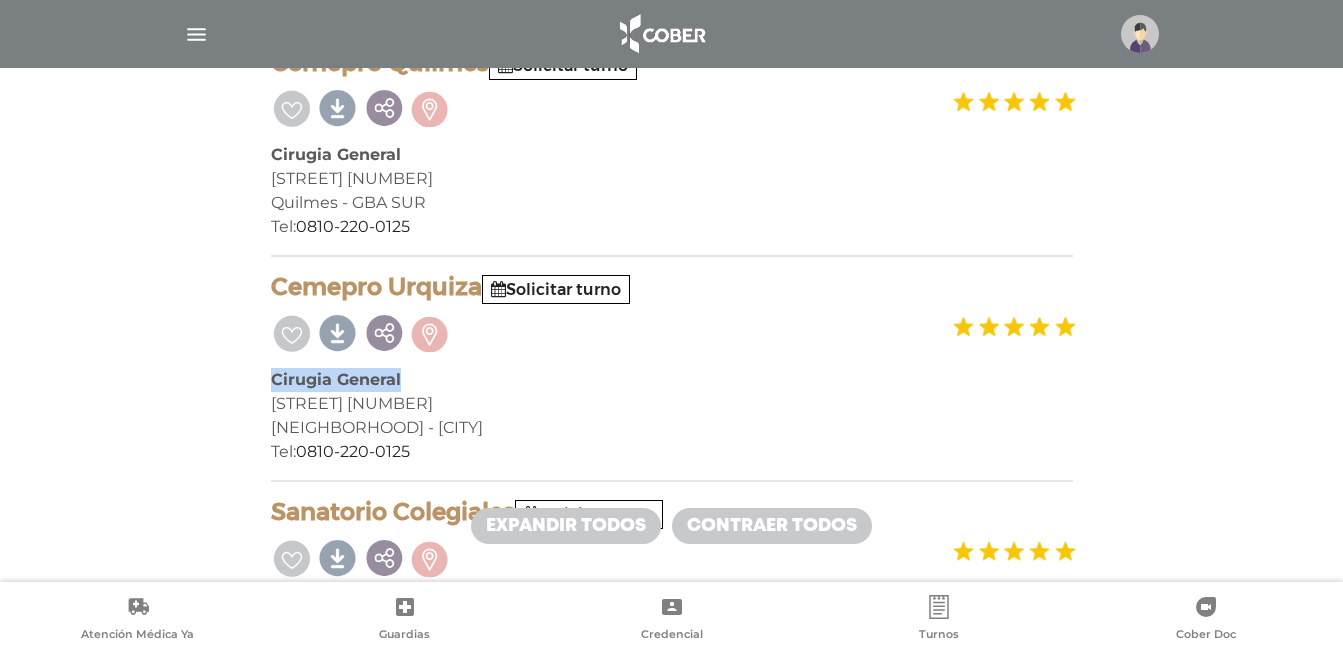 drag, startPoint x: 274, startPoint y: 381, endPoint x: 414, endPoint y: 385, distance: 140.05713 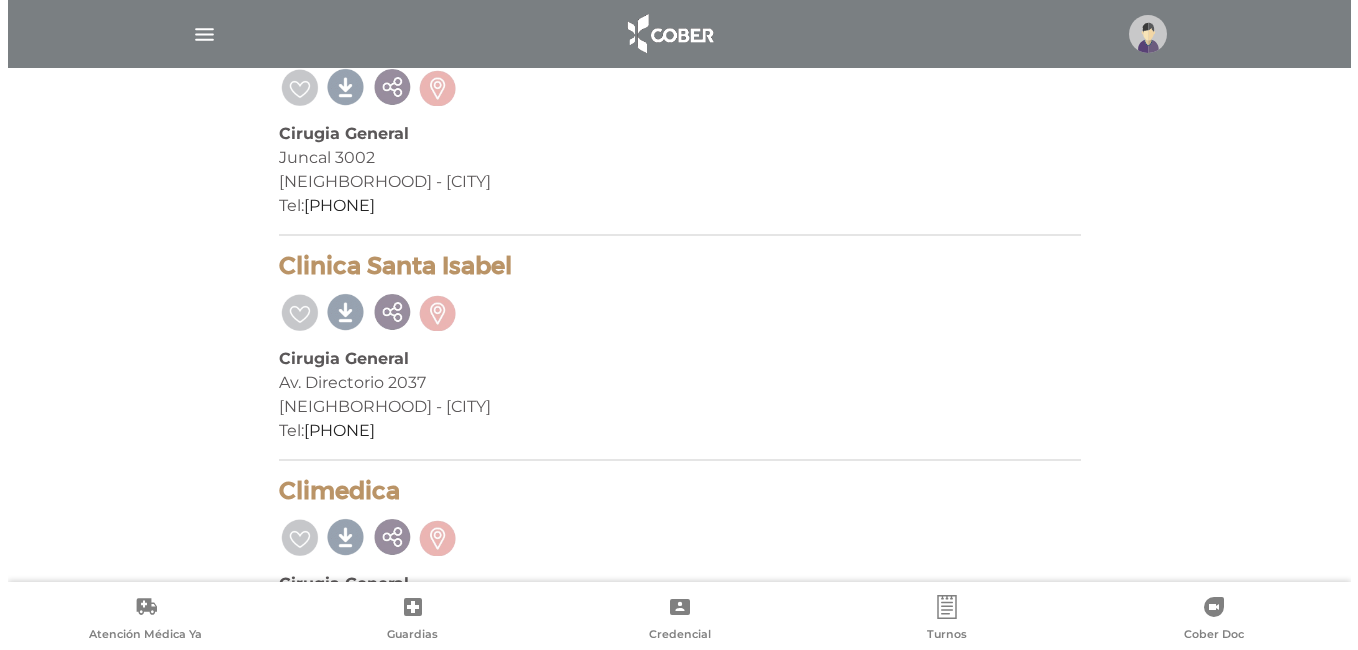 scroll, scrollTop: 4463, scrollLeft: 0, axis: vertical 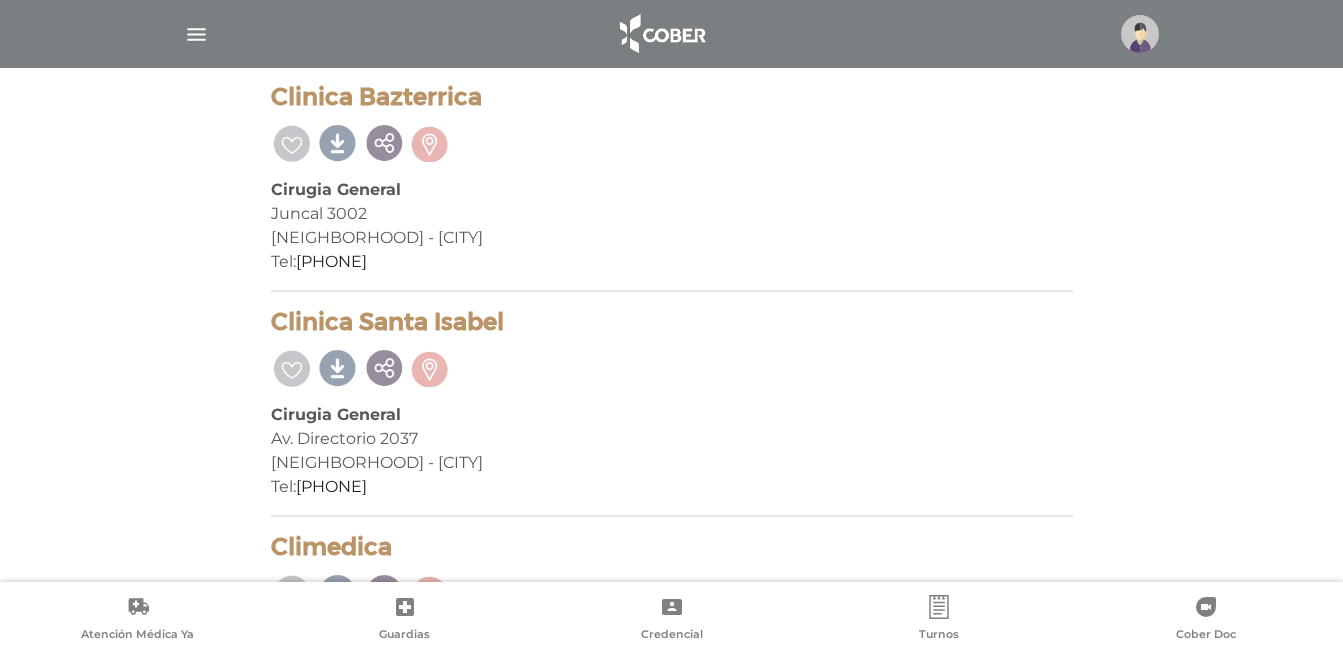 click at bounding box center [1140, 34] 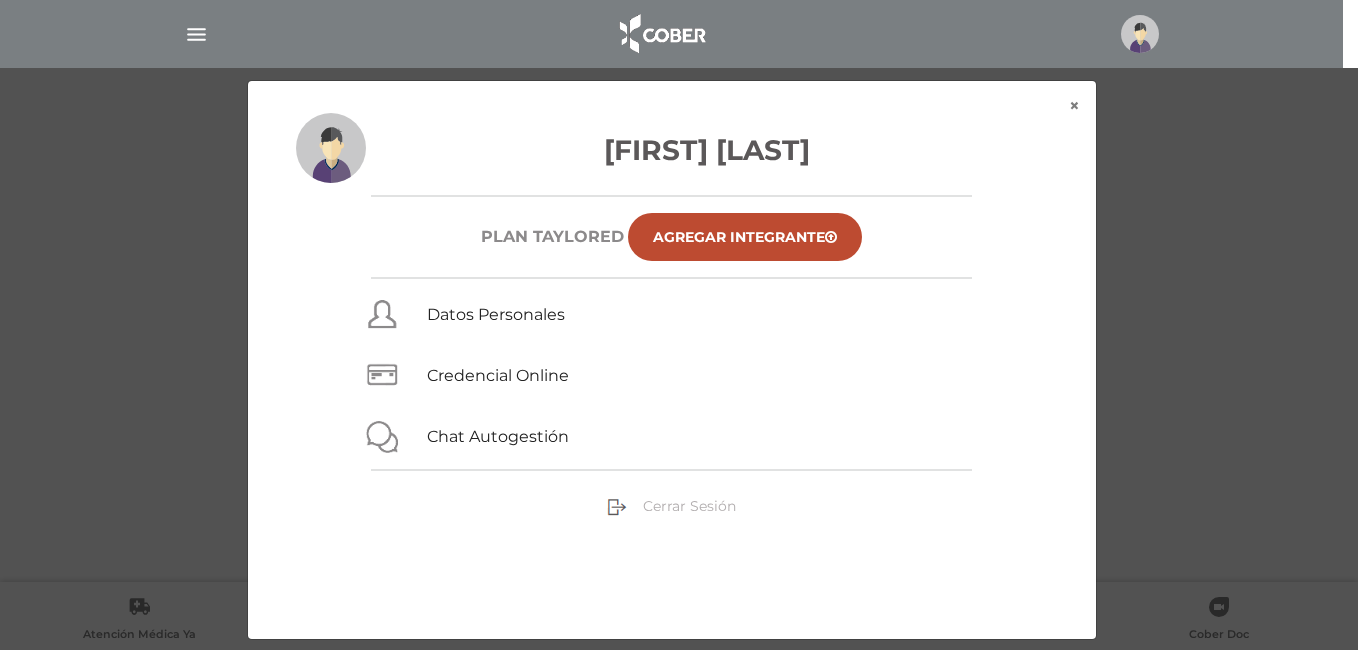 click on "Cerrar Sesión" at bounding box center (689, 506) 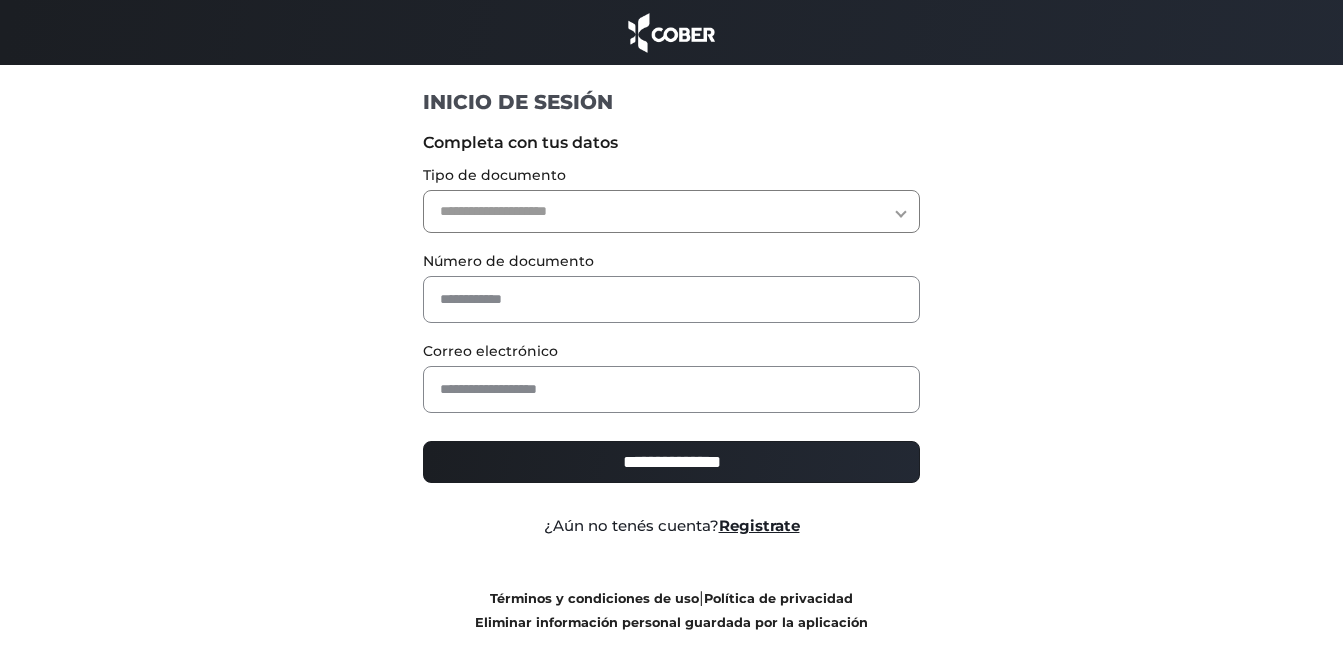 scroll, scrollTop: 0, scrollLeft: 0, axis: both 